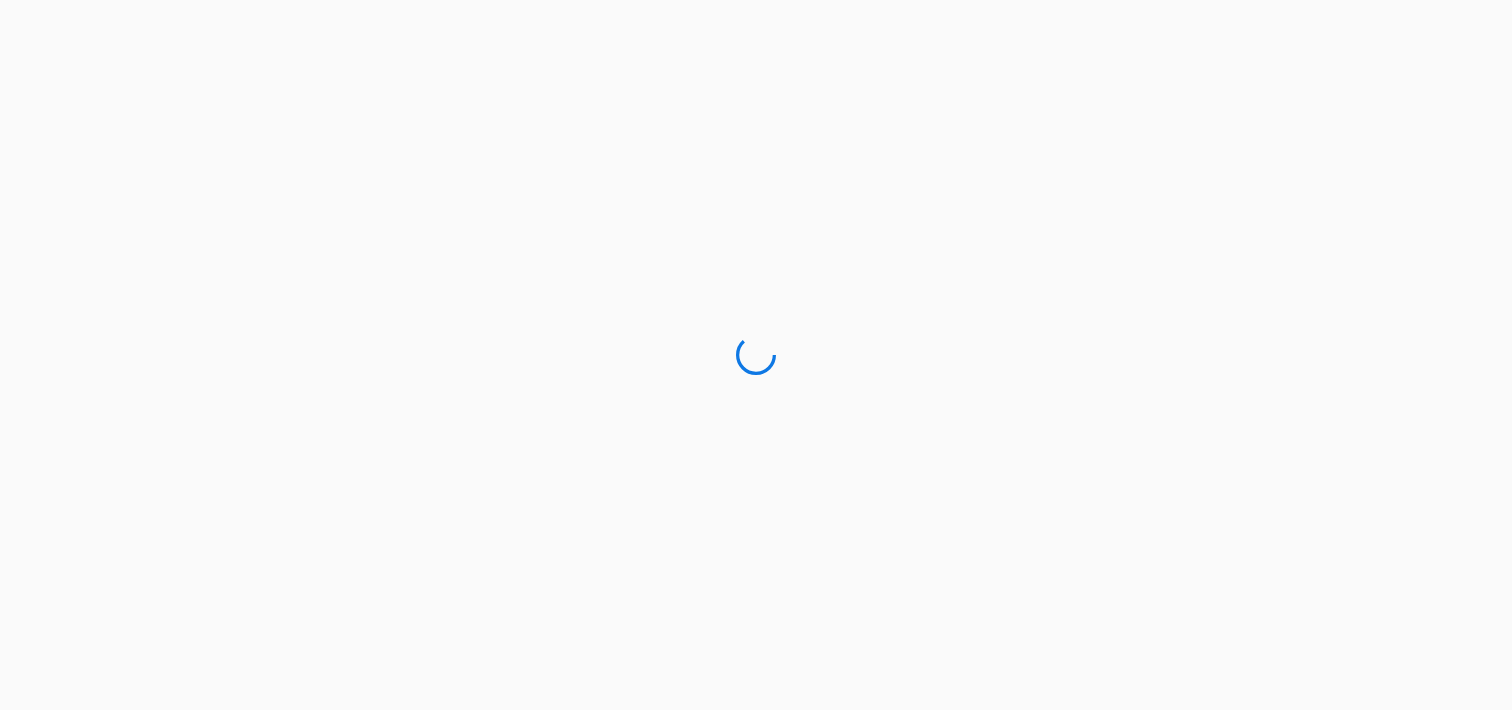 scroll, scrollTop: 0, scrollLeft: 0, axis: both 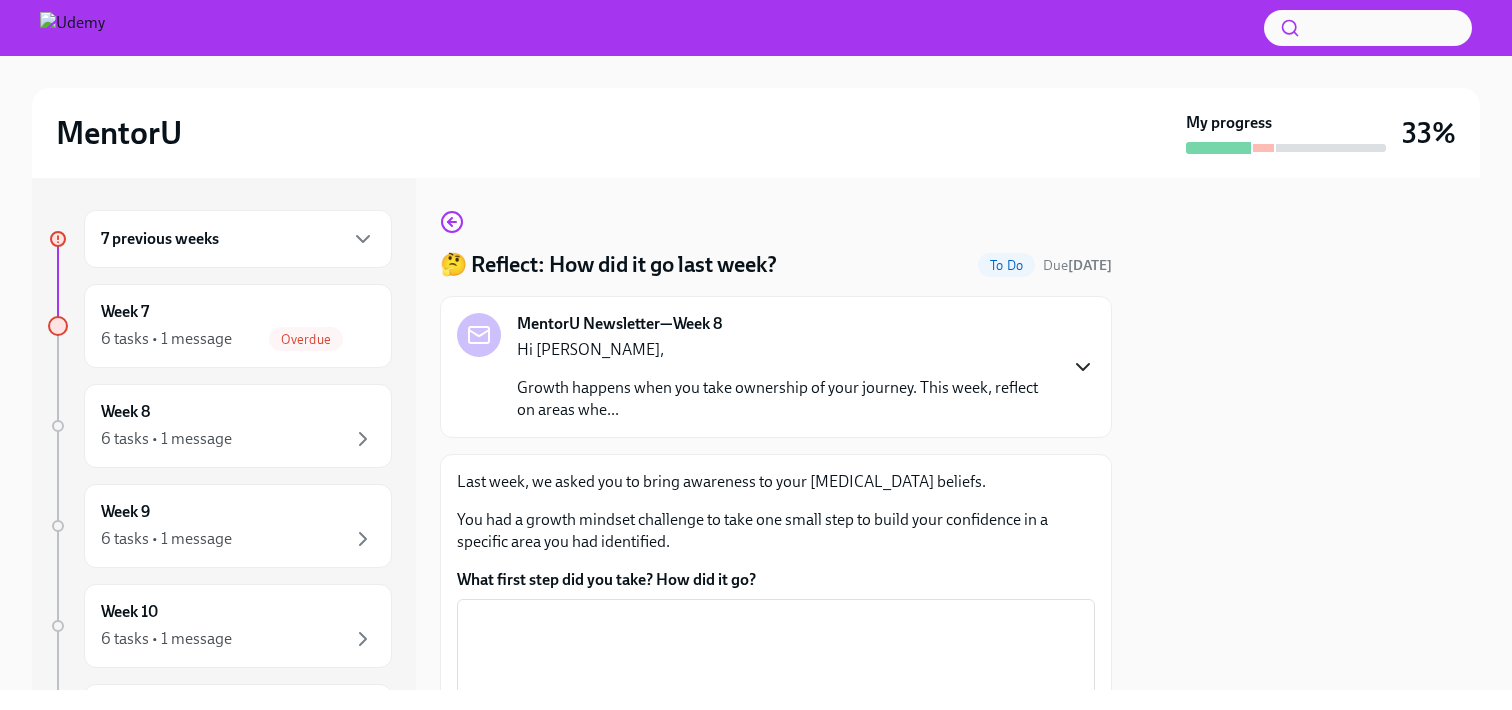 click 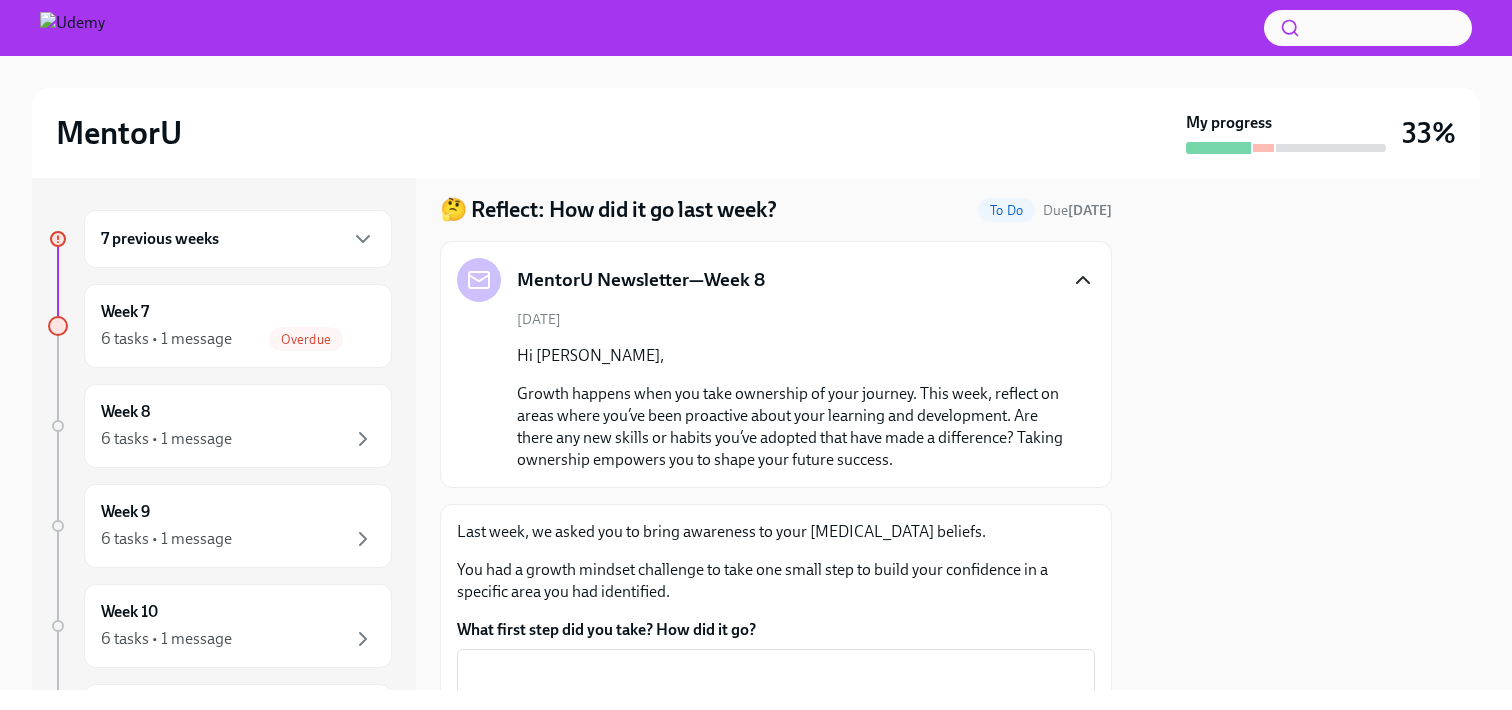 scroll, scrollTop: 59, scrollLeft: 0, axis: vertical 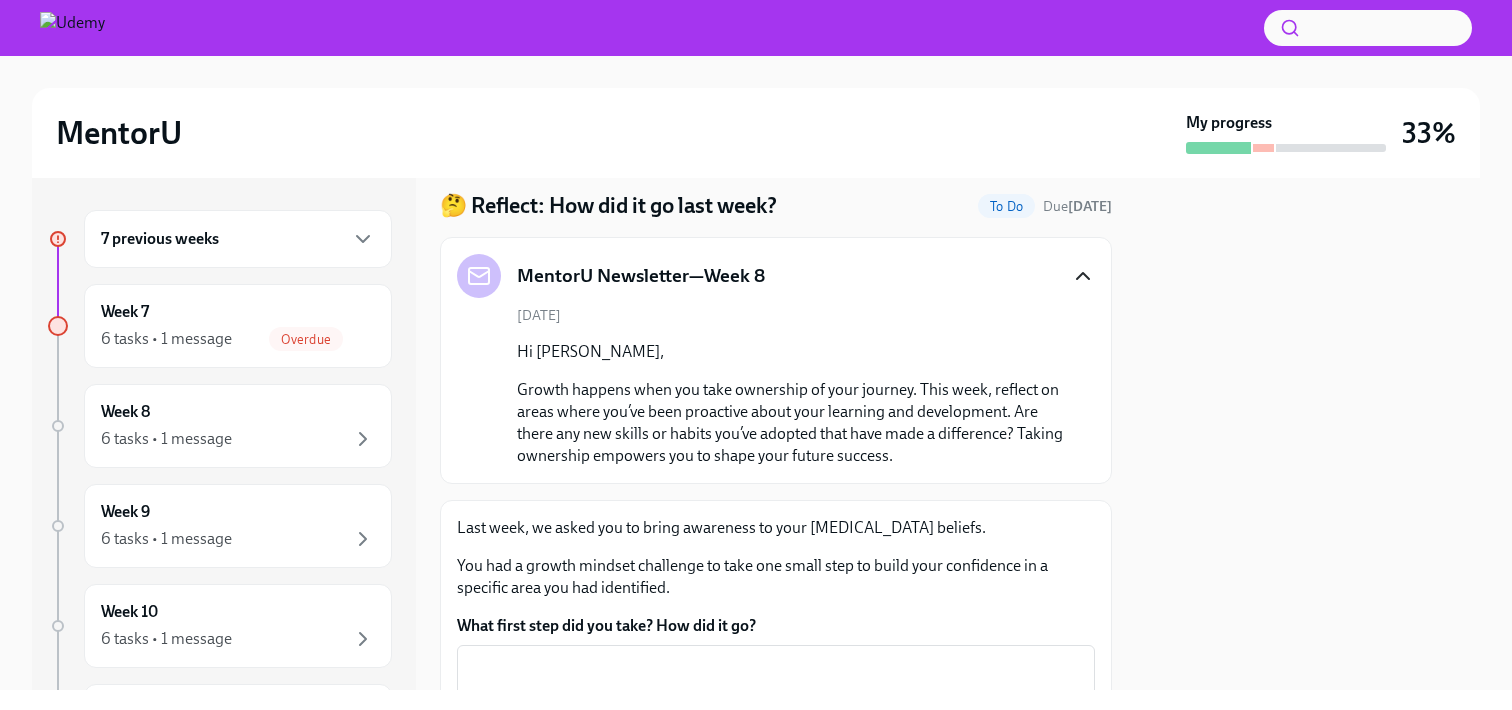 click on "7 previous weeks" at bounding box center [238, 239] 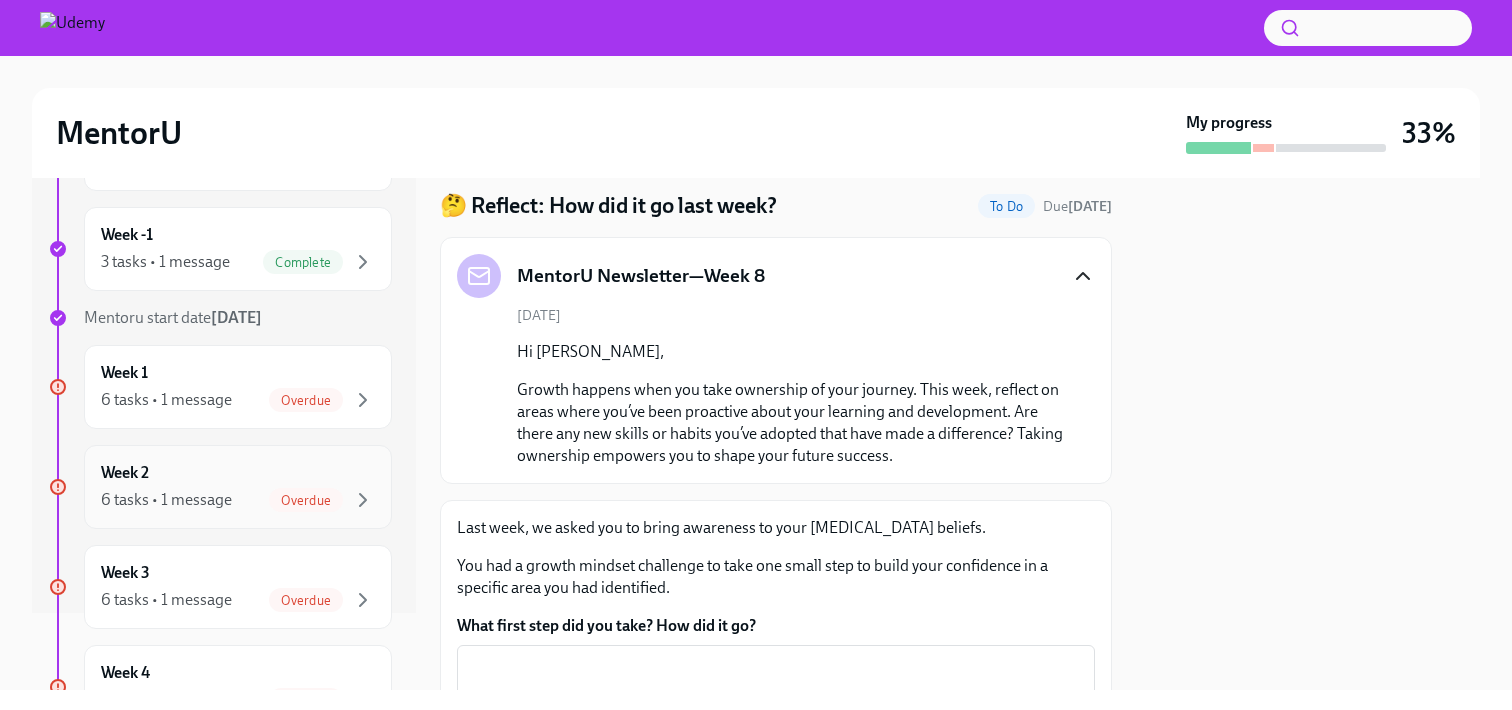scroll, scrollTop: 54, scrollLeft: 0, axis: vertical 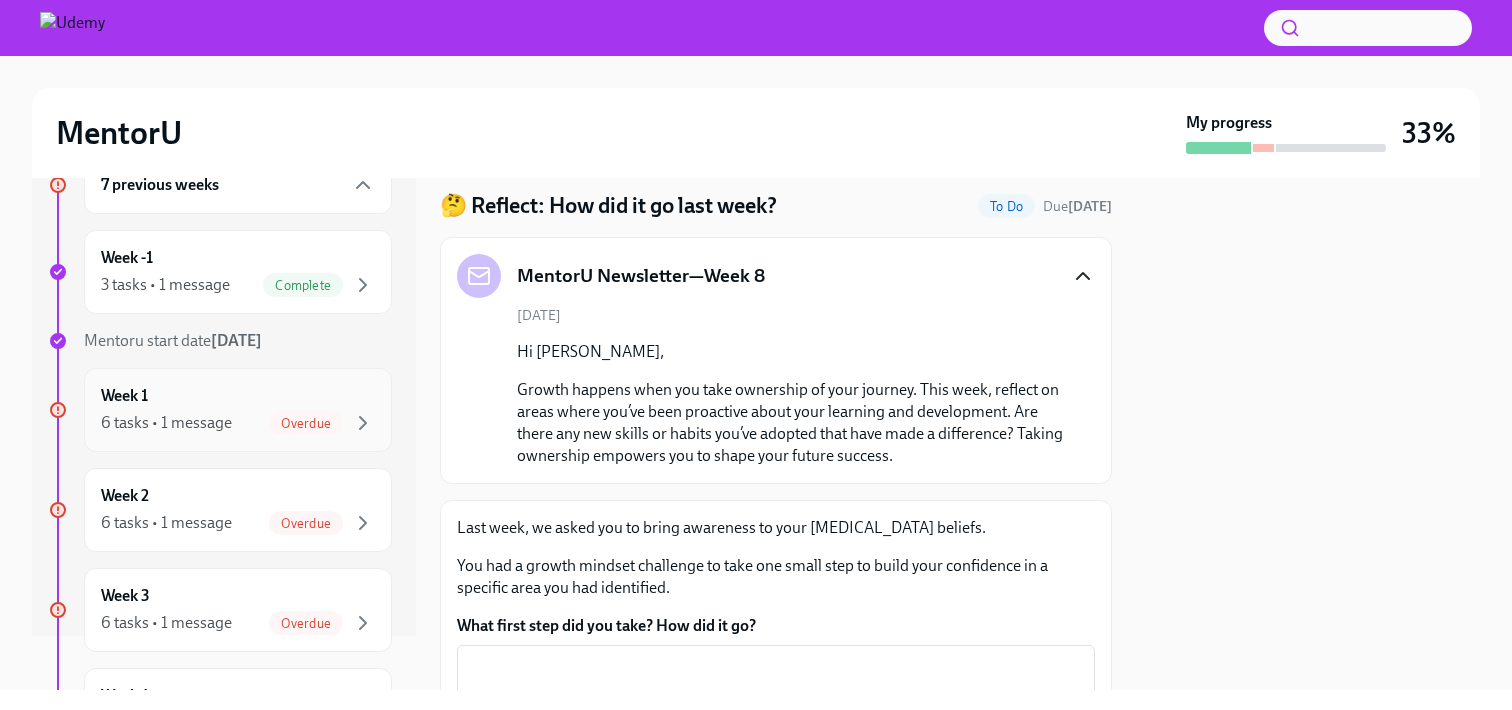 click on "6 tasks • 1 message Overdue" at bounding box center [238, 423] 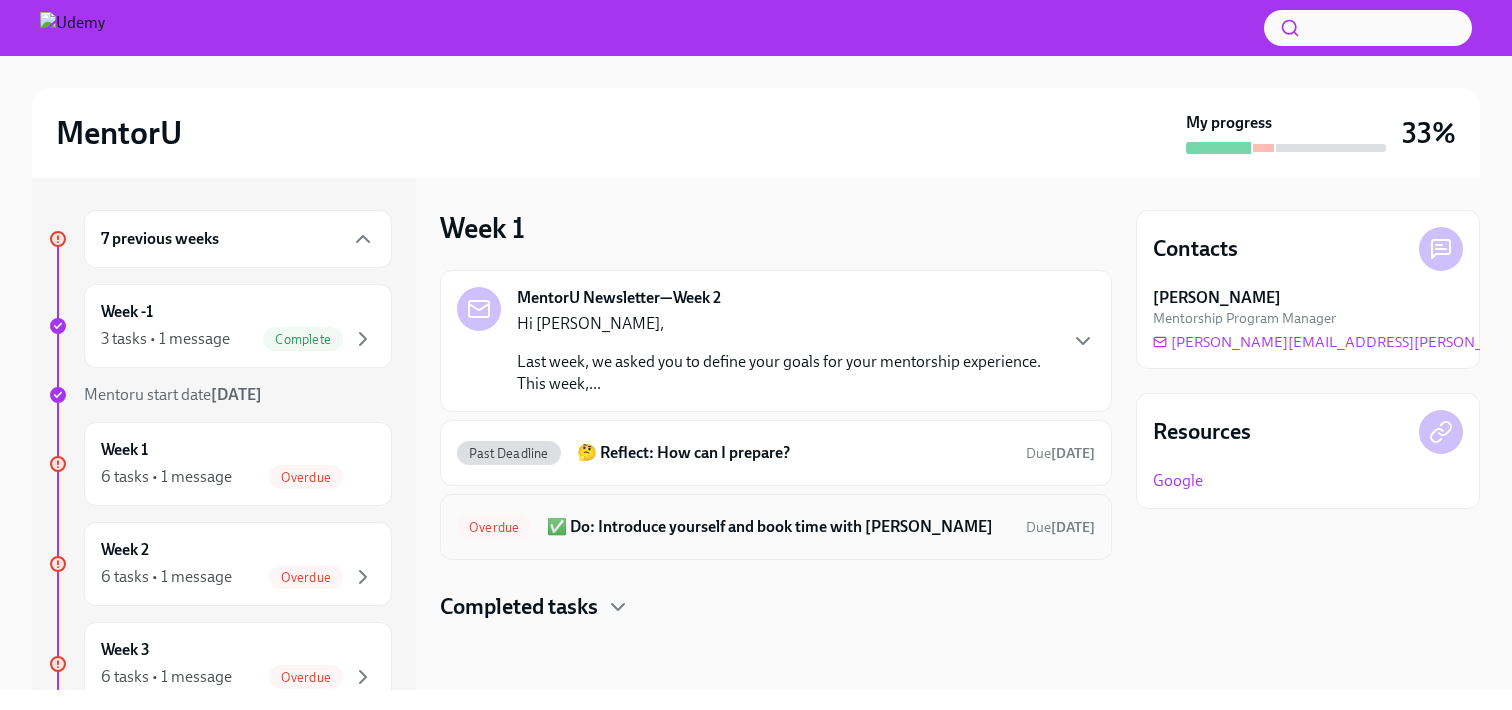 click on "✅ Do: Introduce yourself and book time with [PERSON_NAME]" at bounding box center [778, 527] 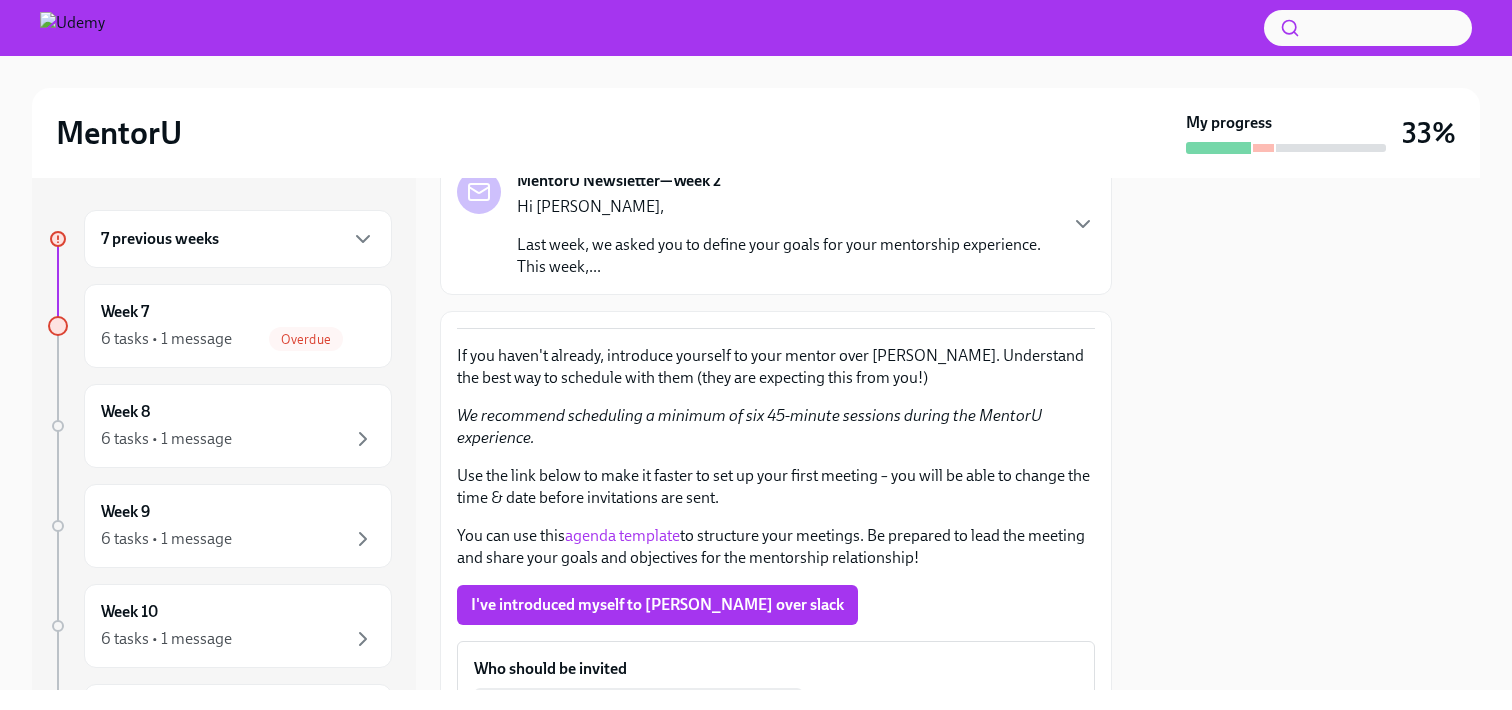 scroll, scrollTop: 207, scrollLeft: 0, axis: vertical 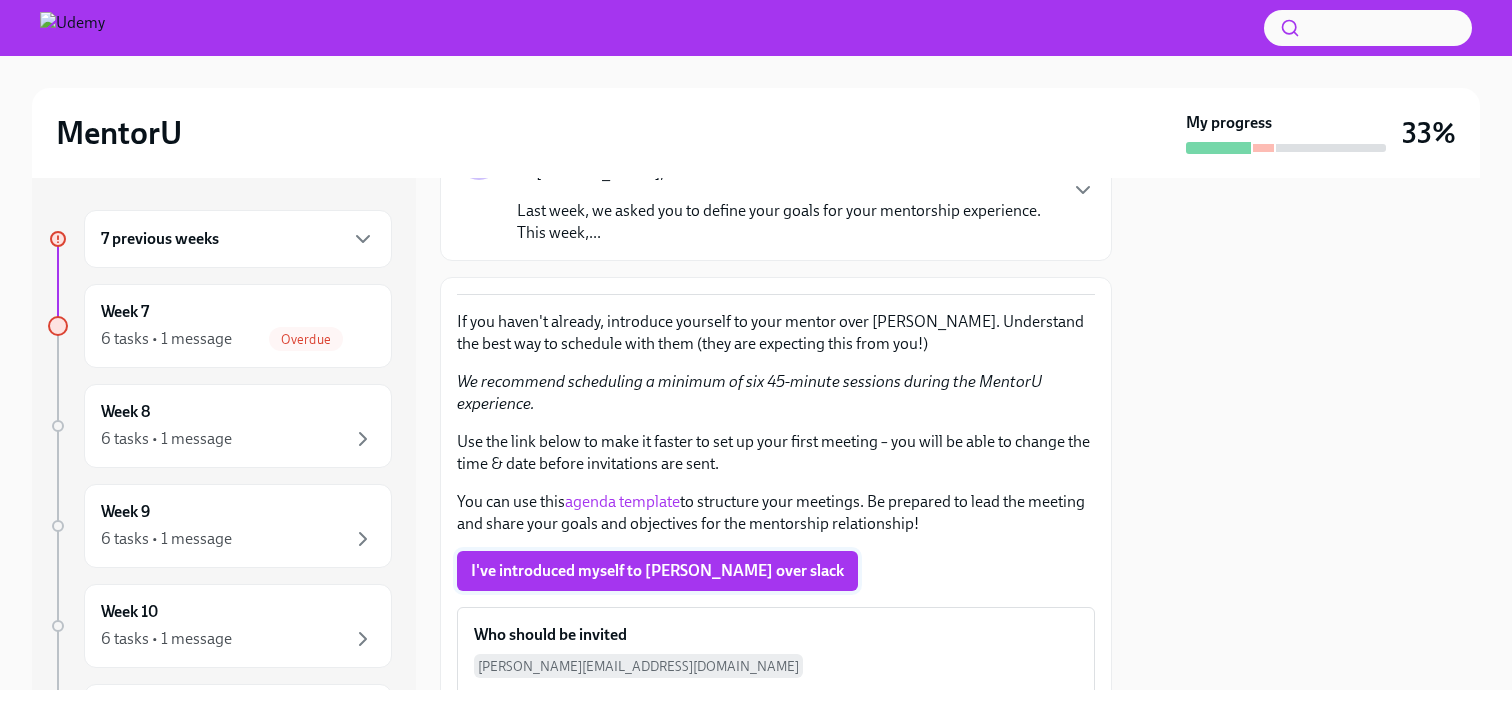 click on "I've introduced myself to [PERSON_NAME] over slack" at bounding box center (657, 571) 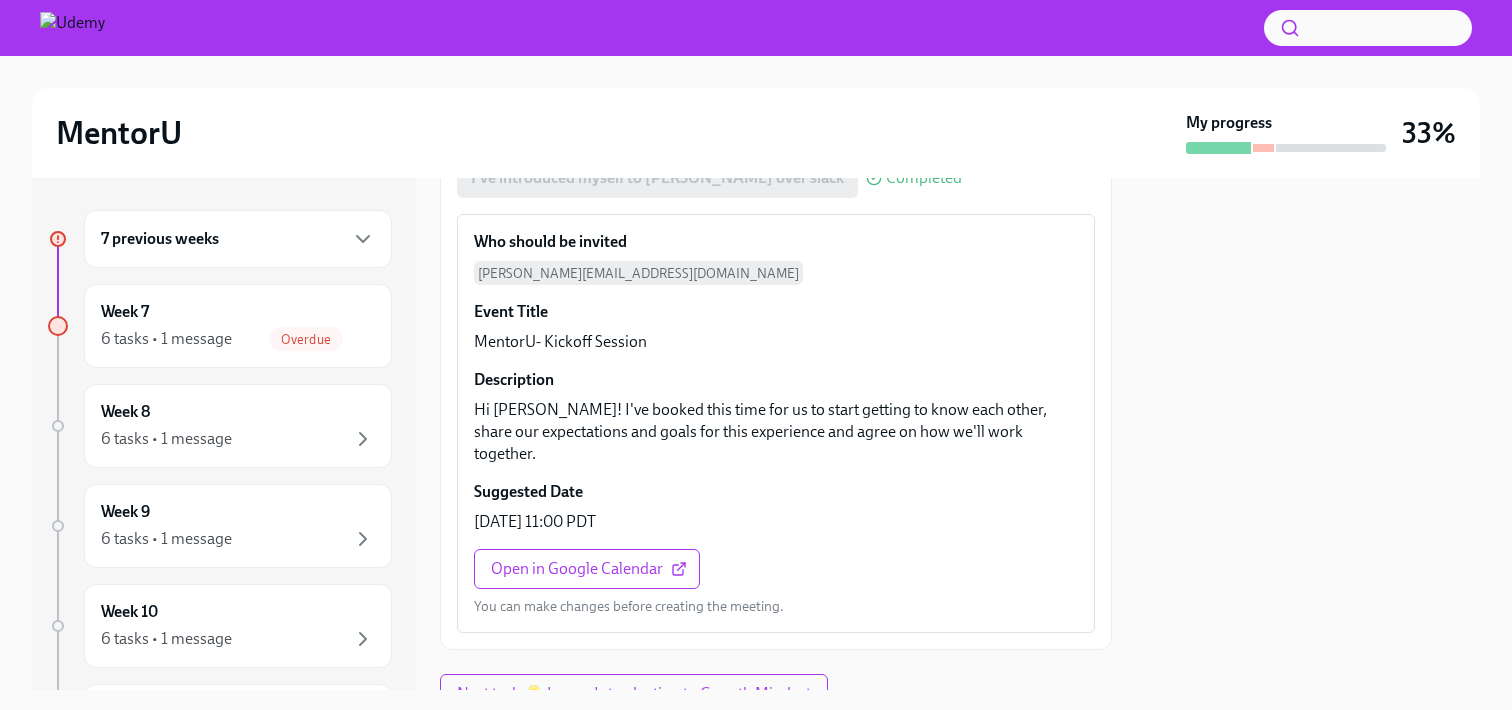 scroll, scrollTop: 666, scrollLeft: 0, axis: vertical 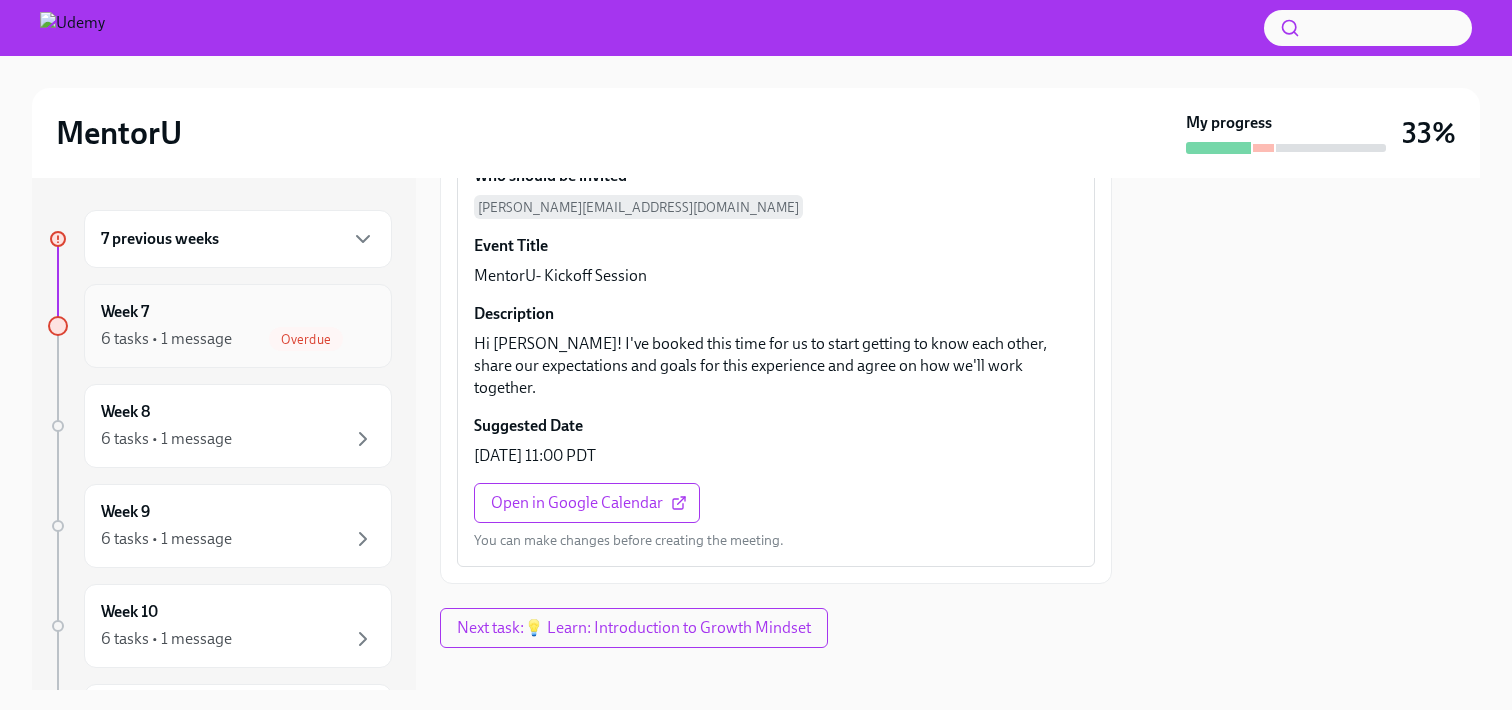 click on "6 tasks • 1 message" at bounding box center (166, 339) 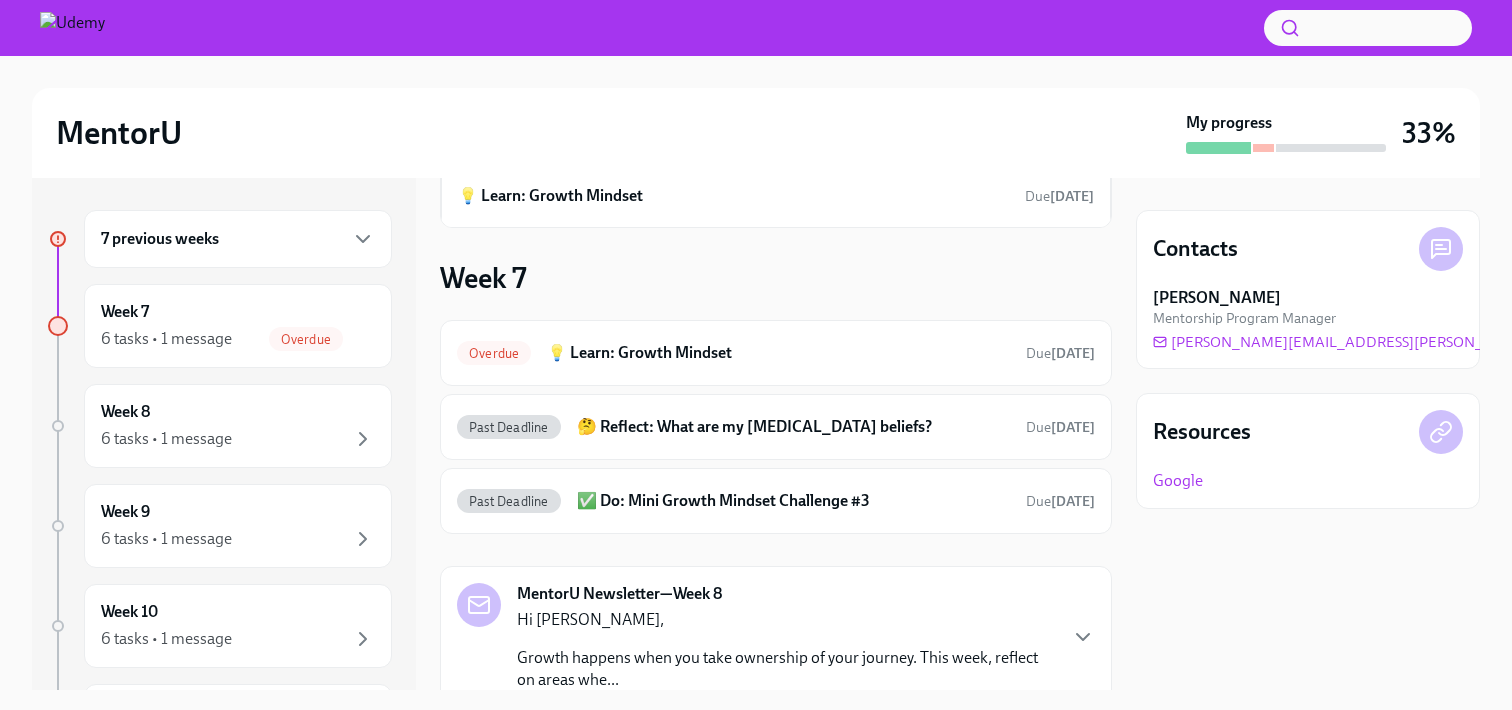 scroll, scrollTop: 304, scrollLeft: 0, axis: vertical 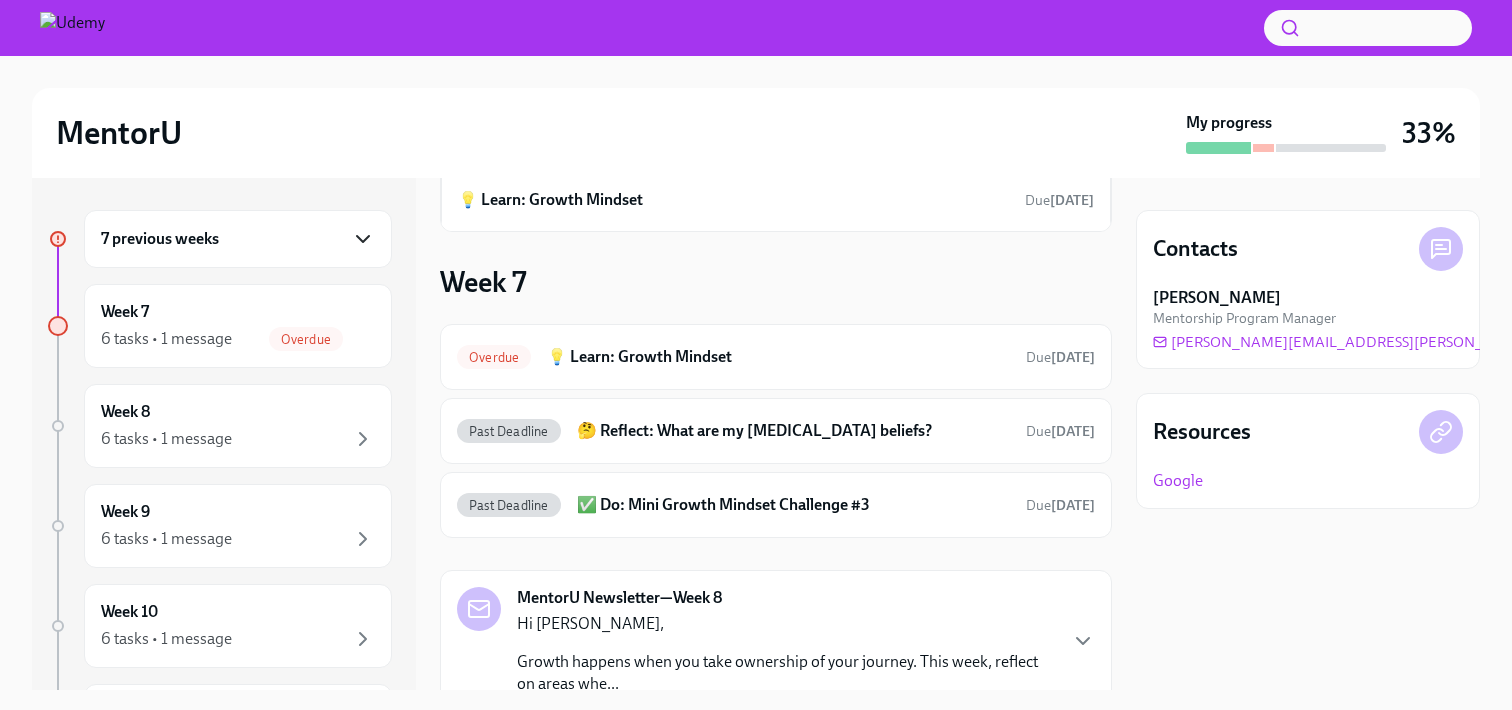click 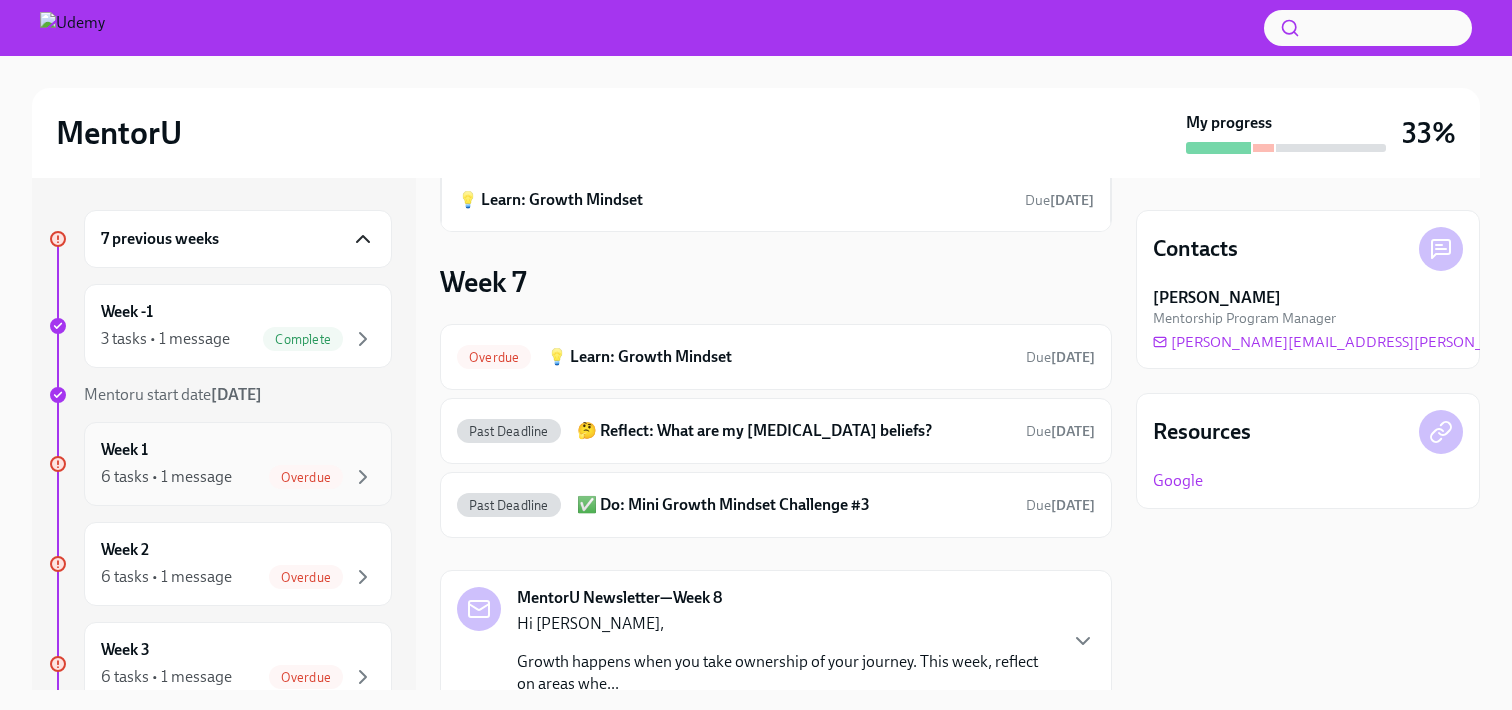 scroll, scrollTop: 74, scrollLeft: 0, axis: vertical 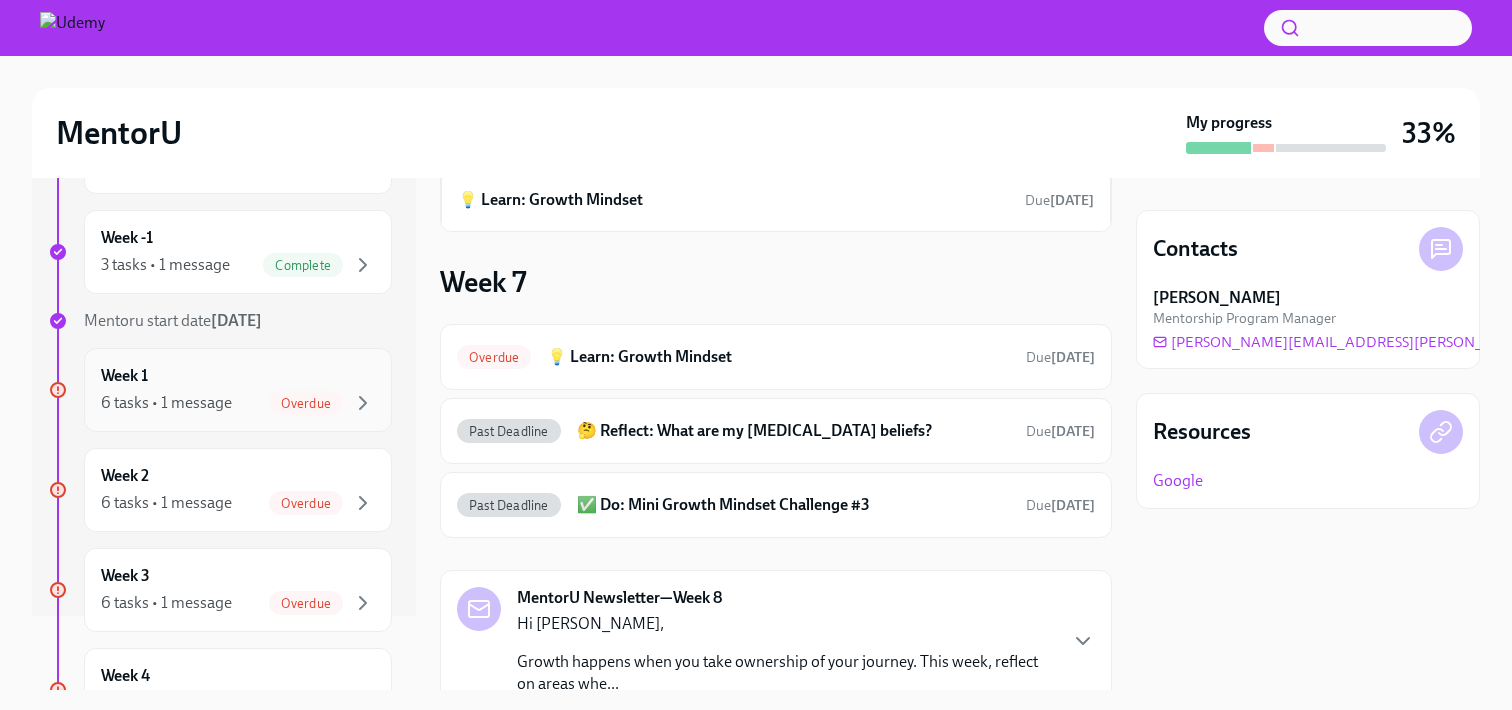 click on "Overdue" at bounding box center (306, 403) 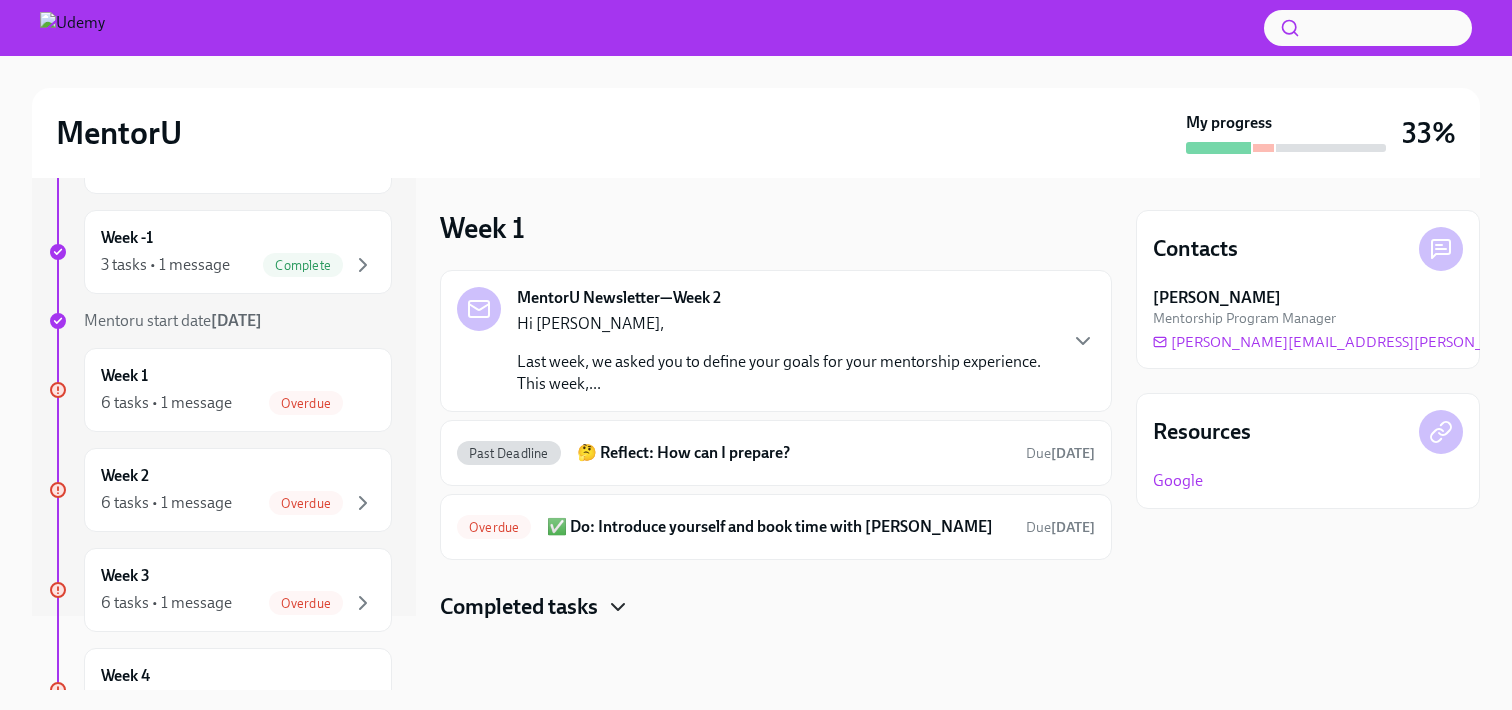 click 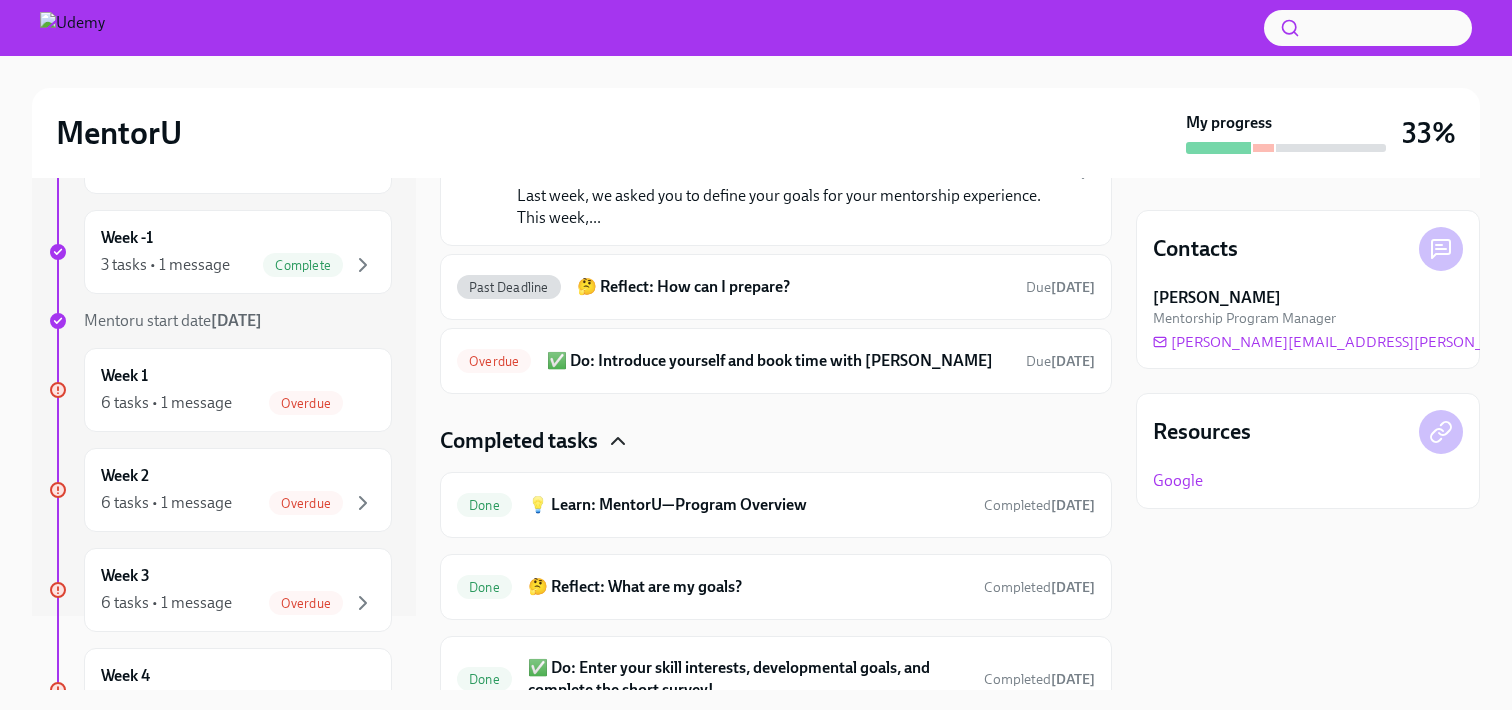 scroll, scrollTop: 150, scrollLeft: 0, axis: vertical 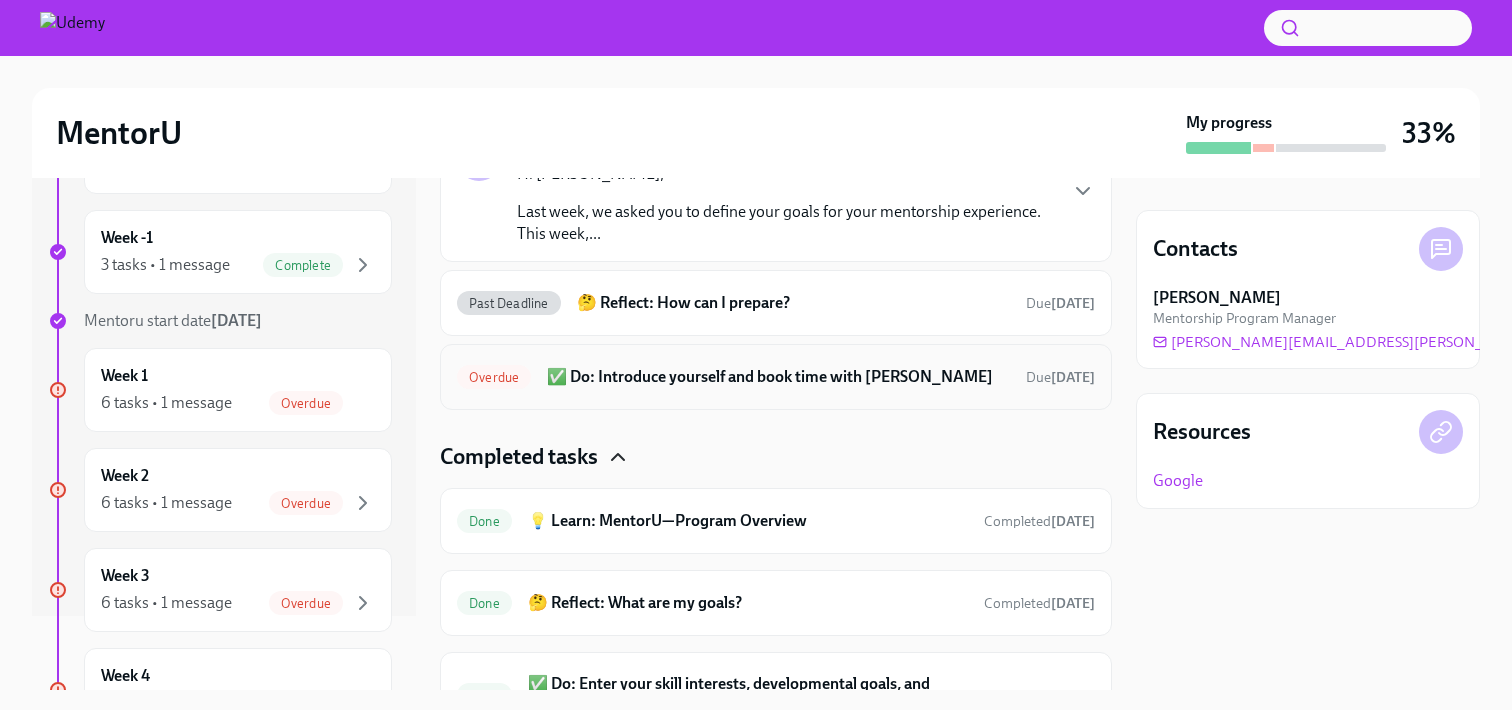 click on "Overdue" at bounding box center (494, 377) 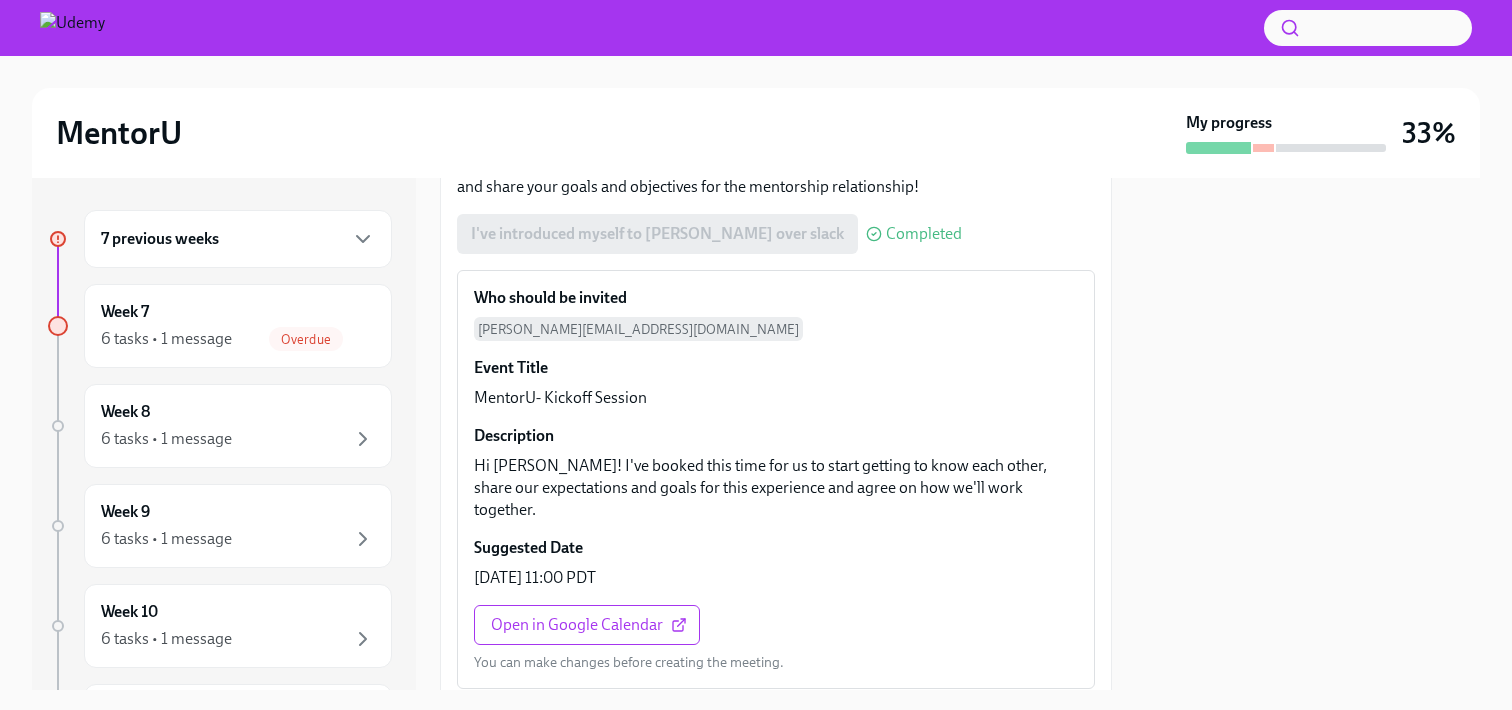 scroll, scrollTop: 666, scrollLeft: 0, axis: vertical 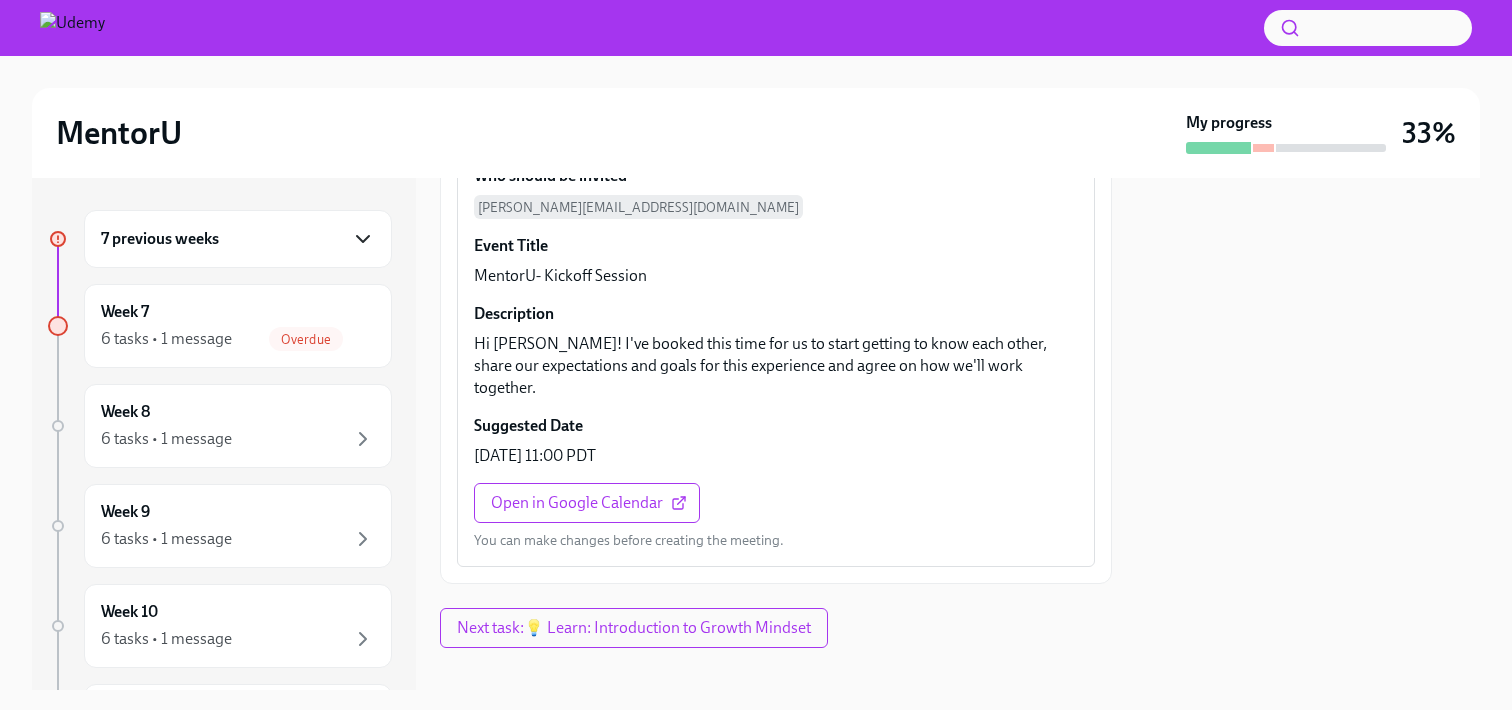 click 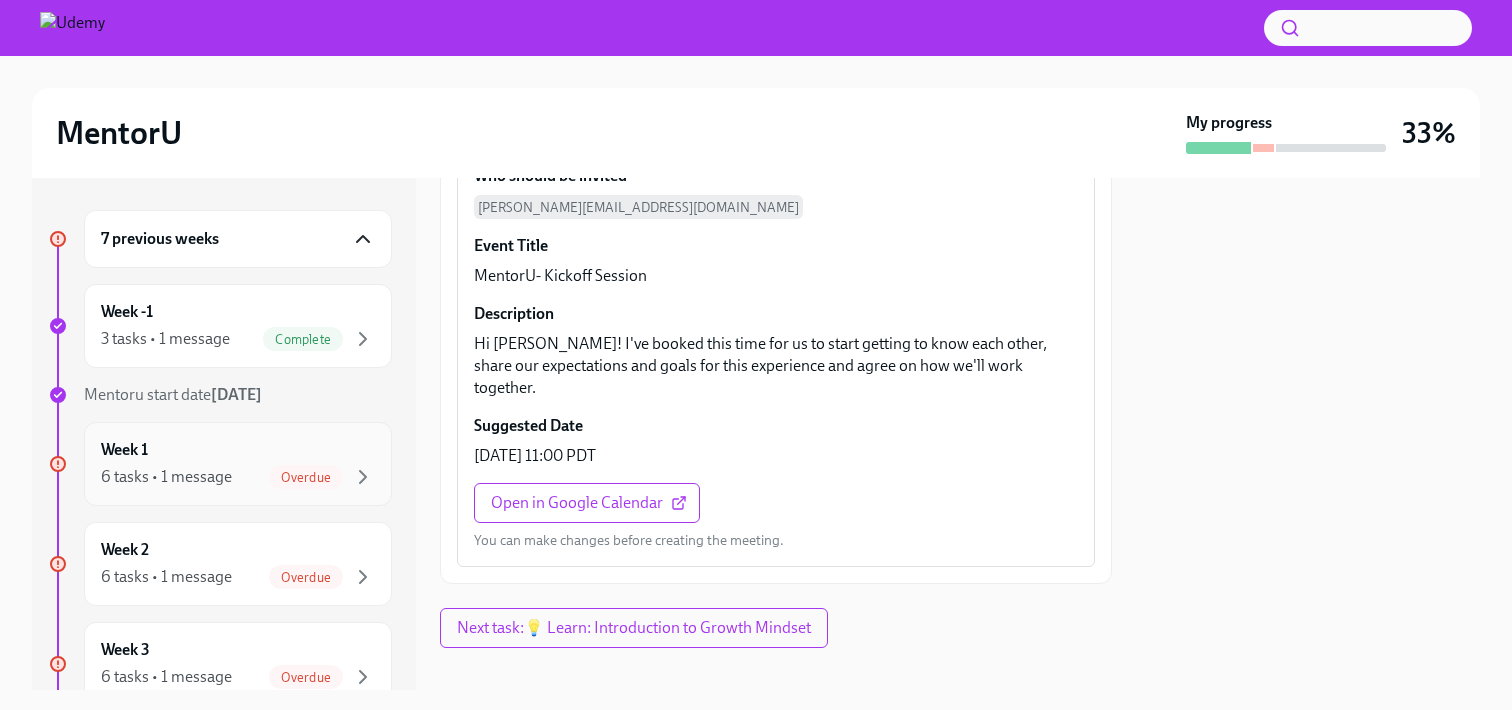 click on "Overdue" at bounding box center (306, 477) 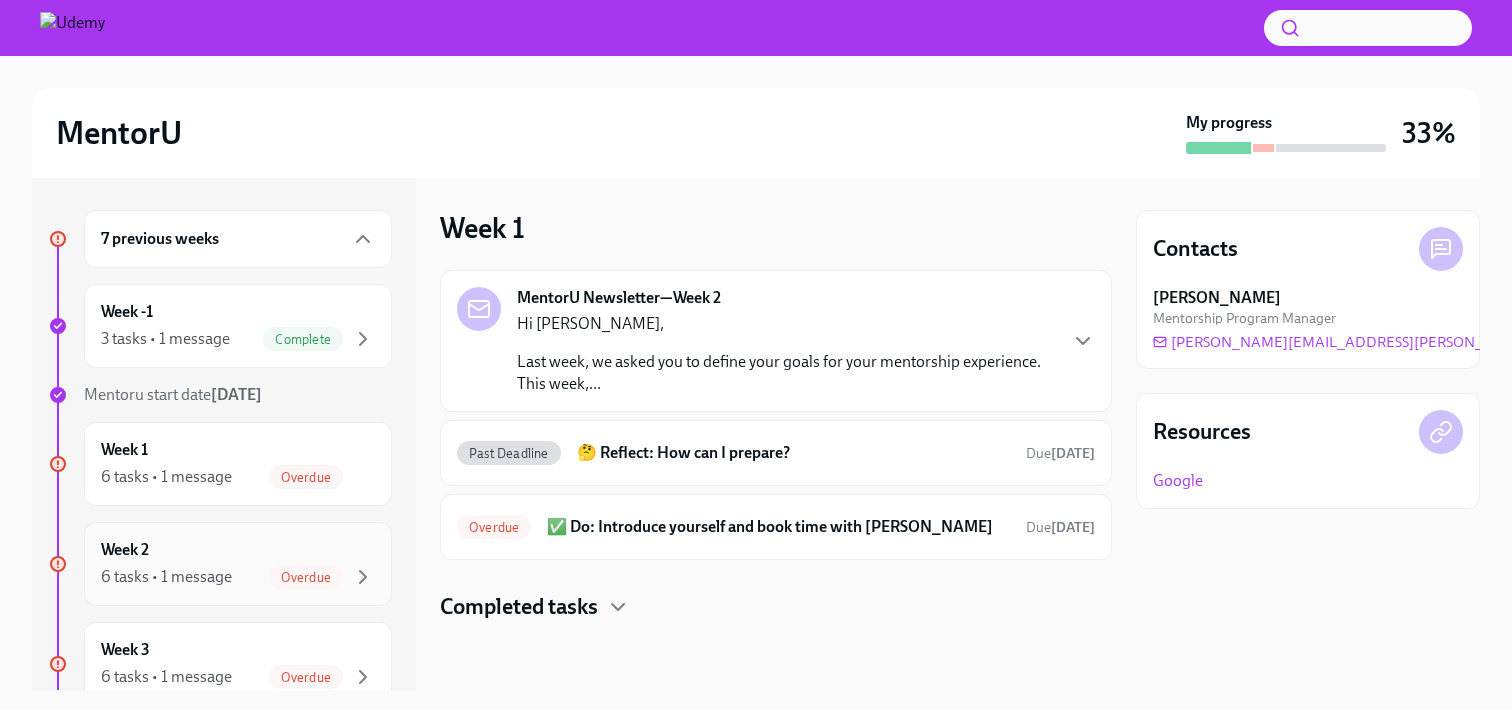 click on "Overdue" at bounding box center [306, 577] 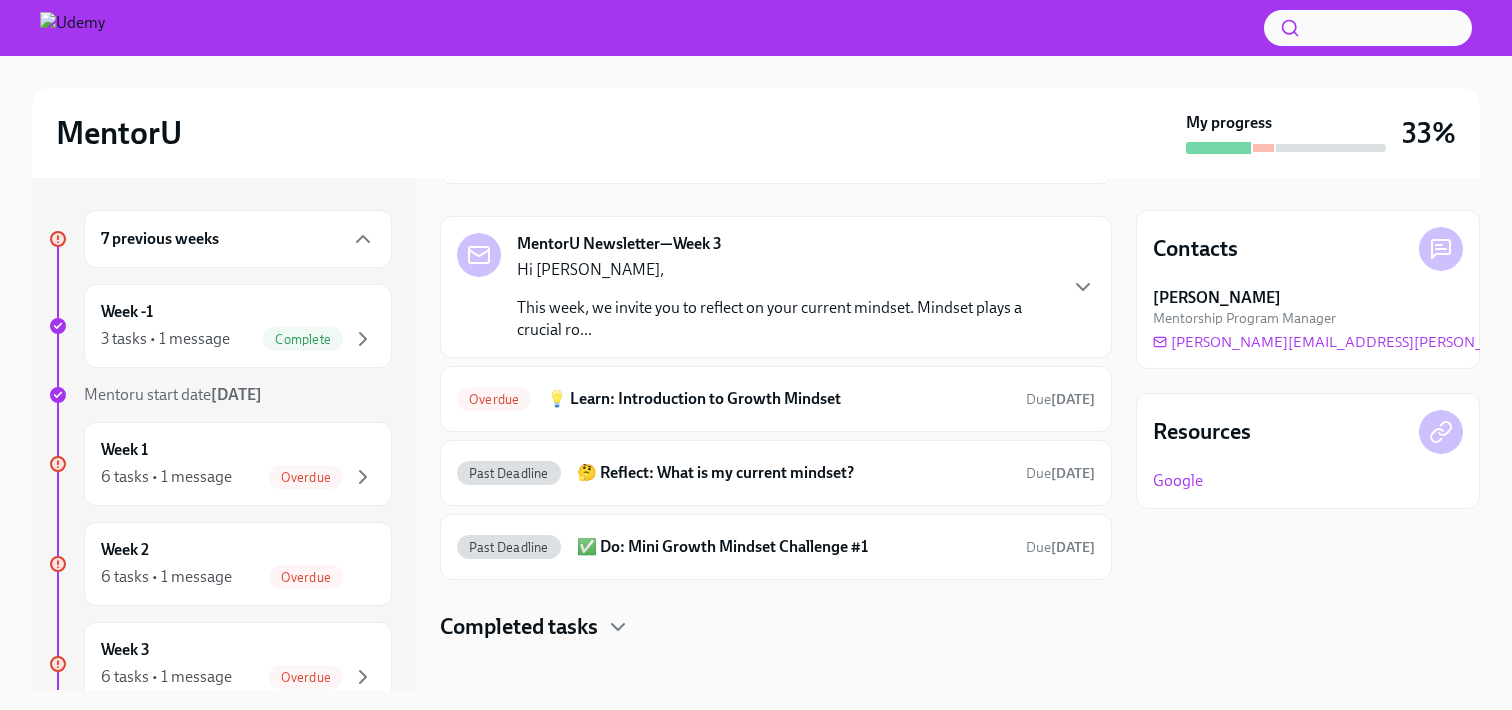 scroll, scrollTop: 229, scrollLeft: 0, axis: vertical 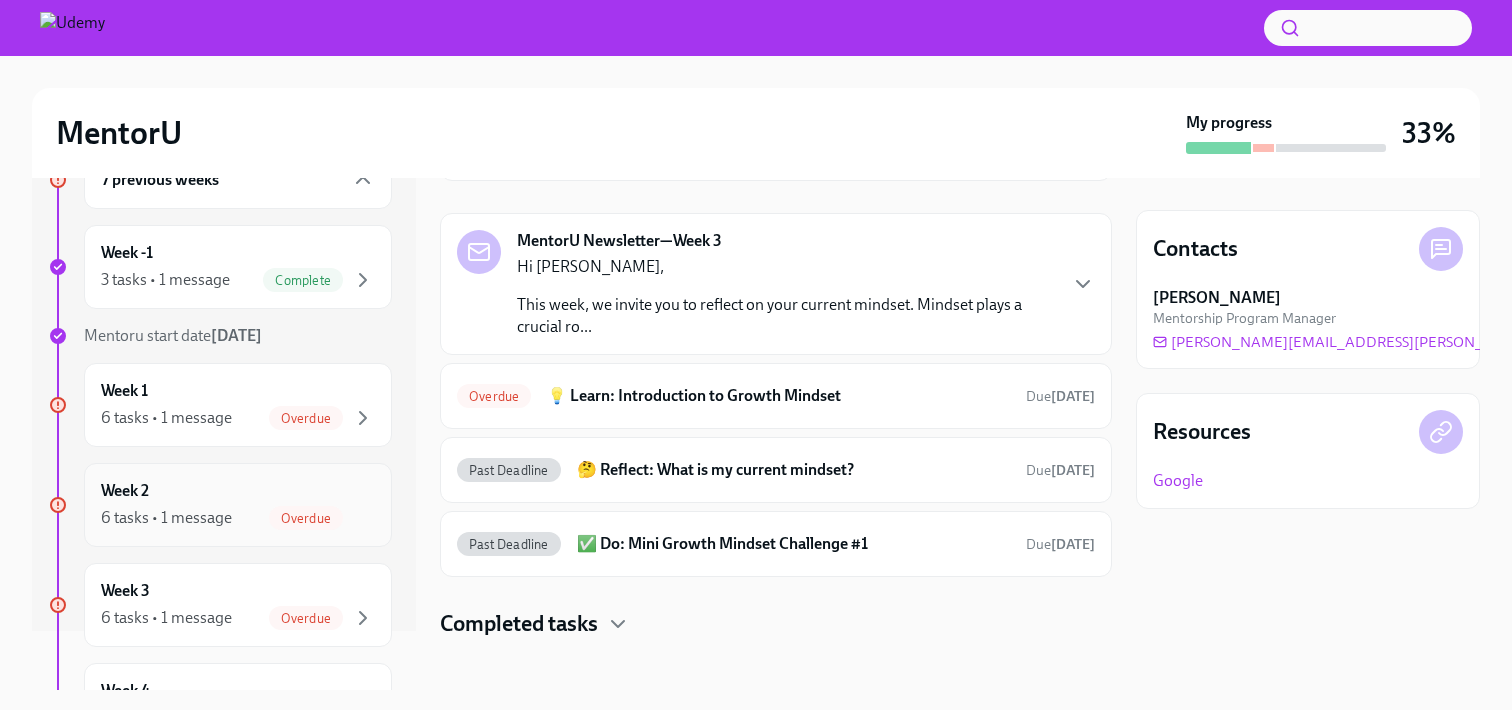 click on "Week 2 6 tasks • 1 message Overdue" at bounding box center [238, 505] 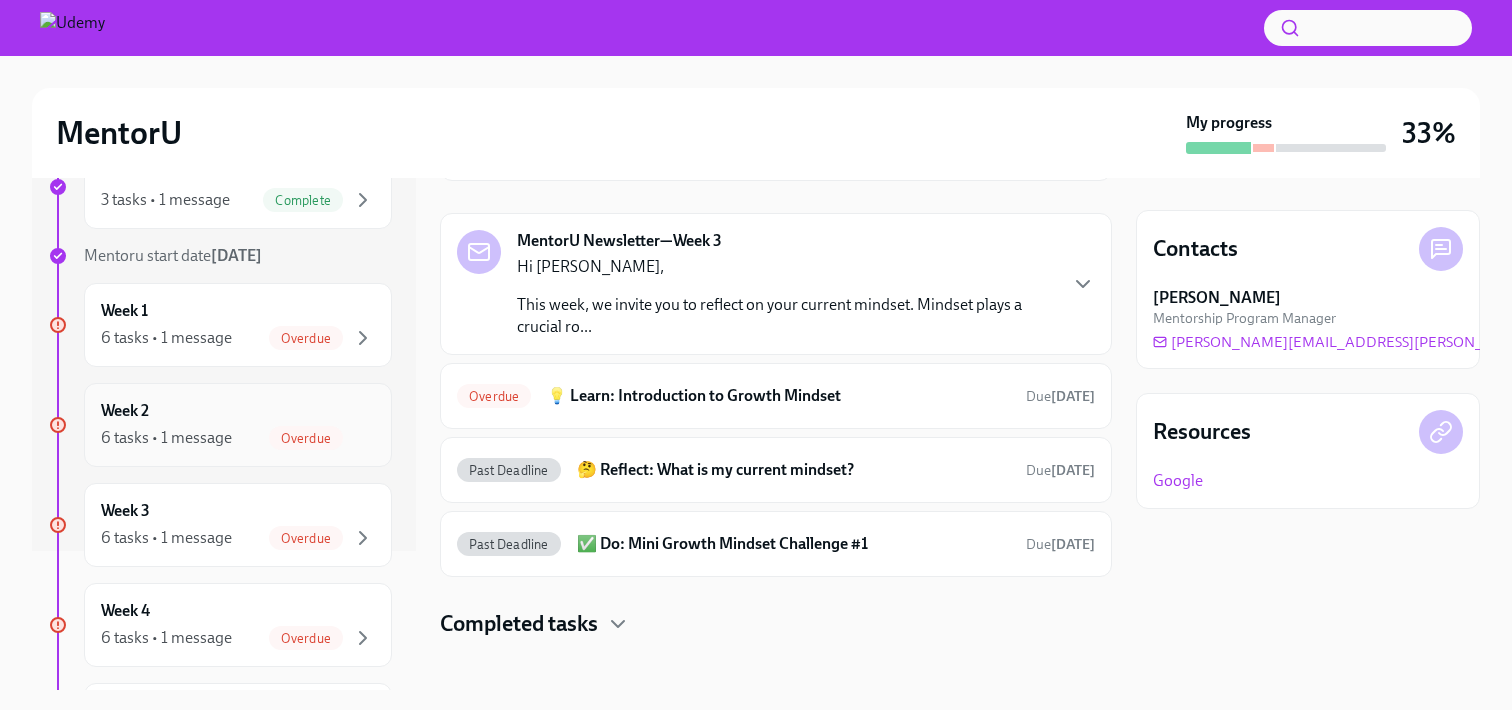 scroll, scrollTop: 187, scrollLeft: 0, axis: vertical 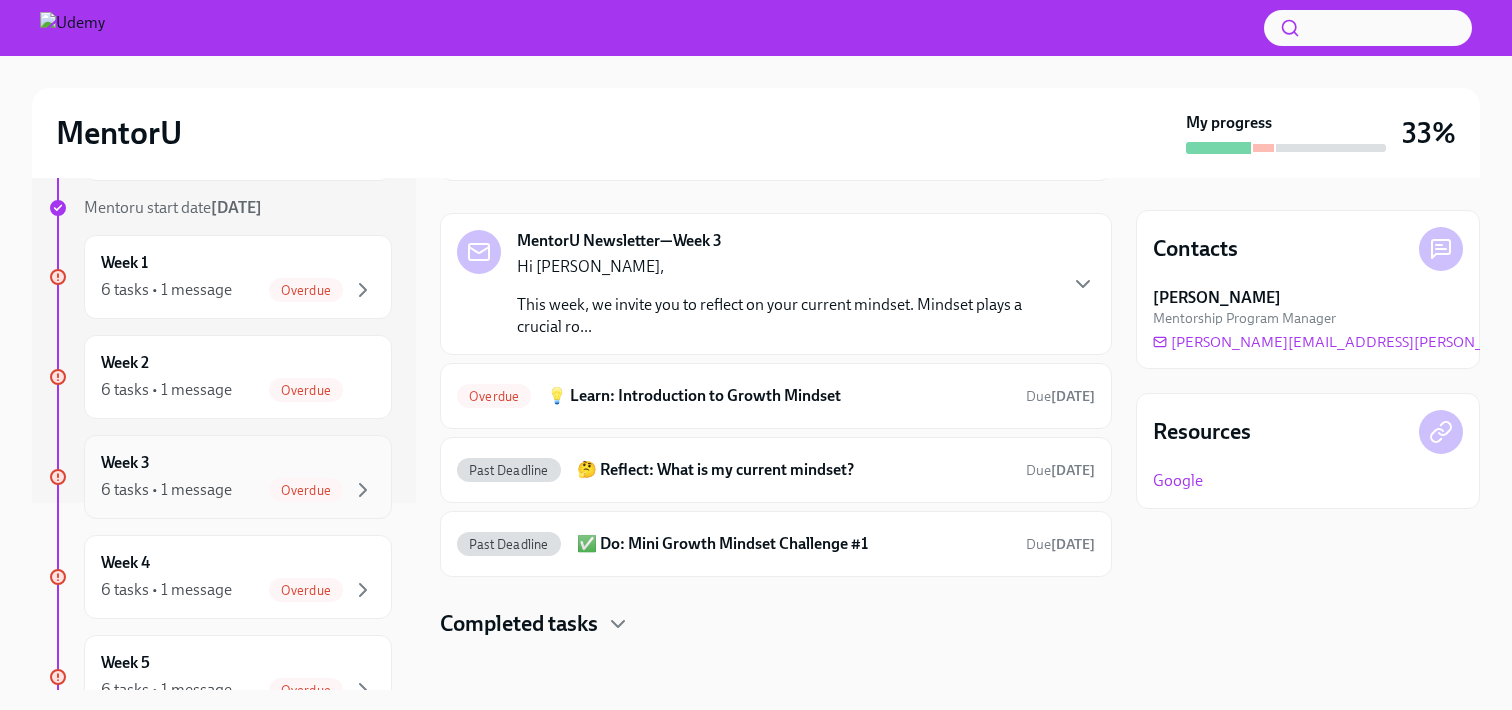 click on "6 tasks • 1 message Overdue" at bounding box center (238, 490) 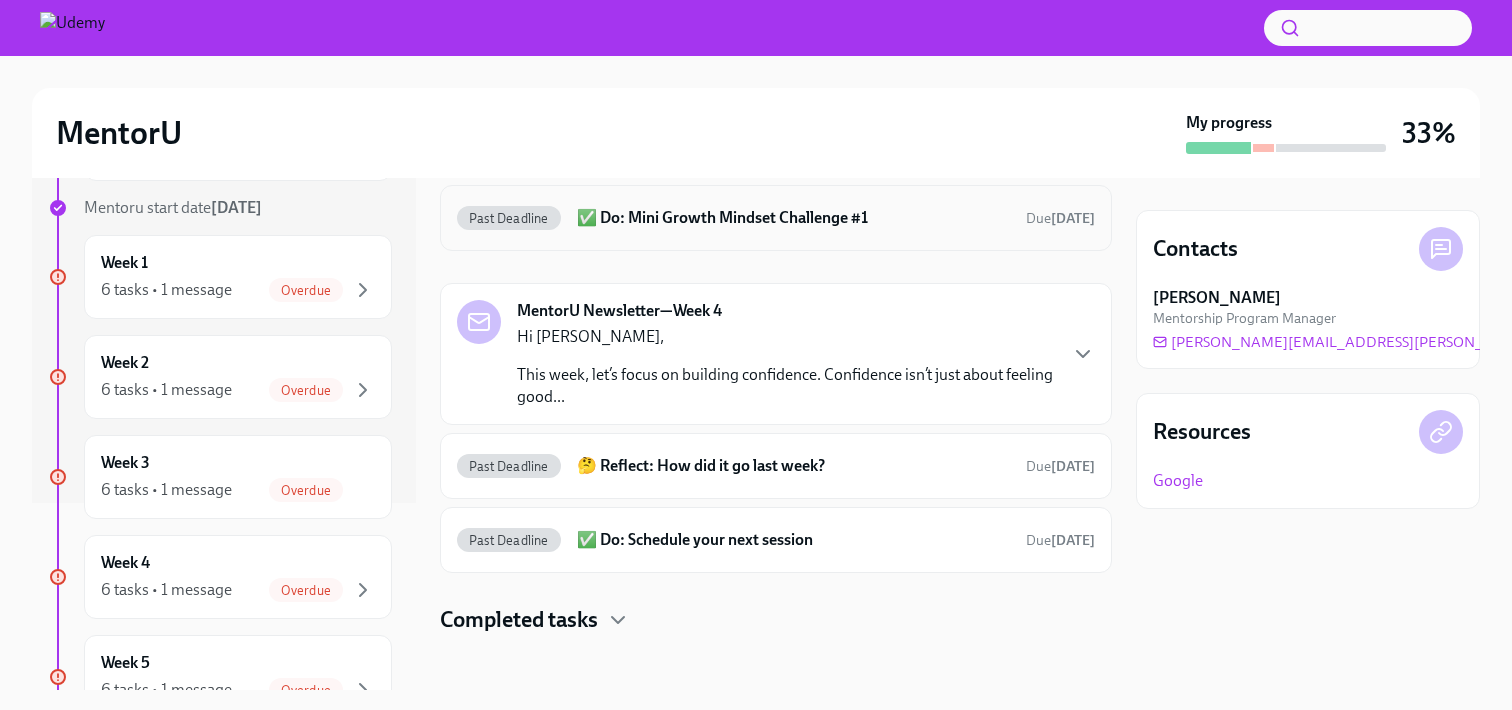 scroll, scrollTop: 242, scrollLeft: 0, axis: vertical 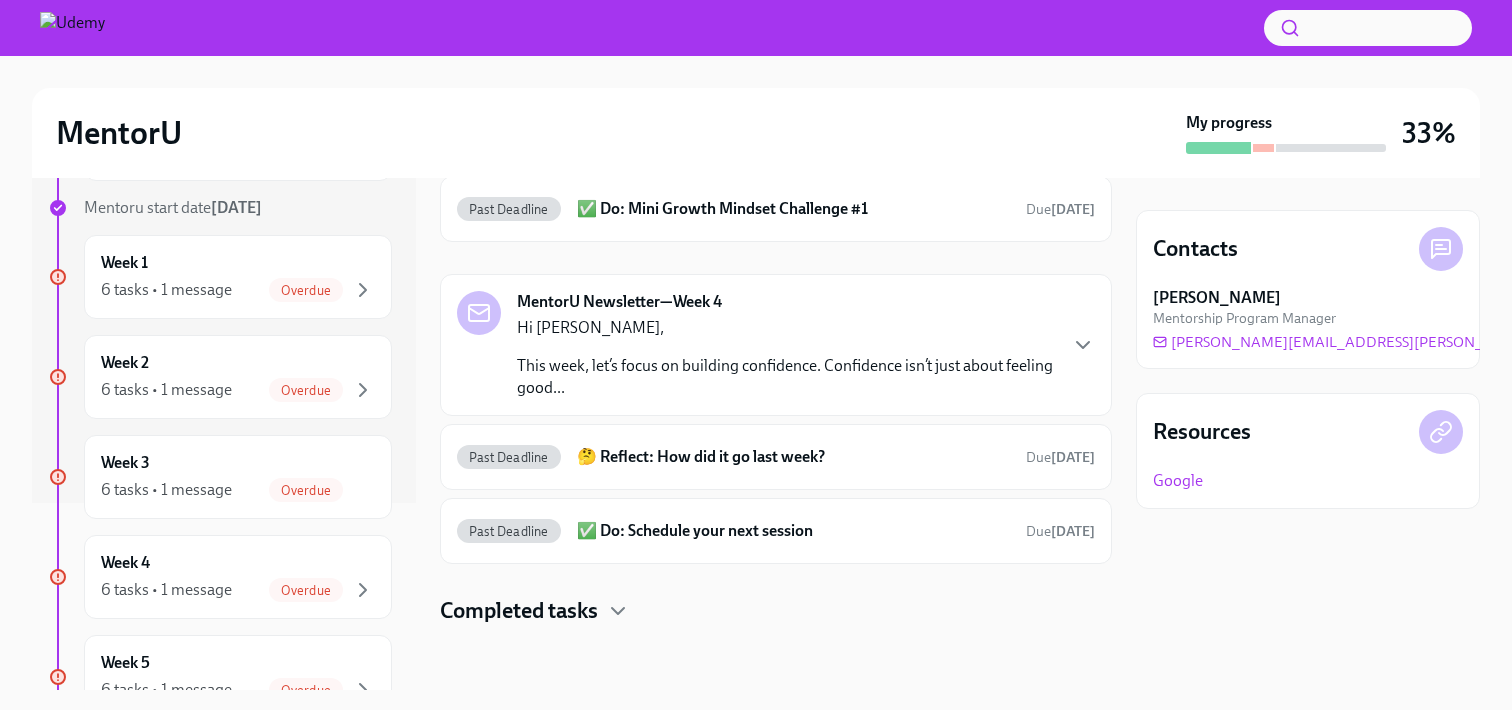 click on "Completed tasks" at bounding box center (519, 611) 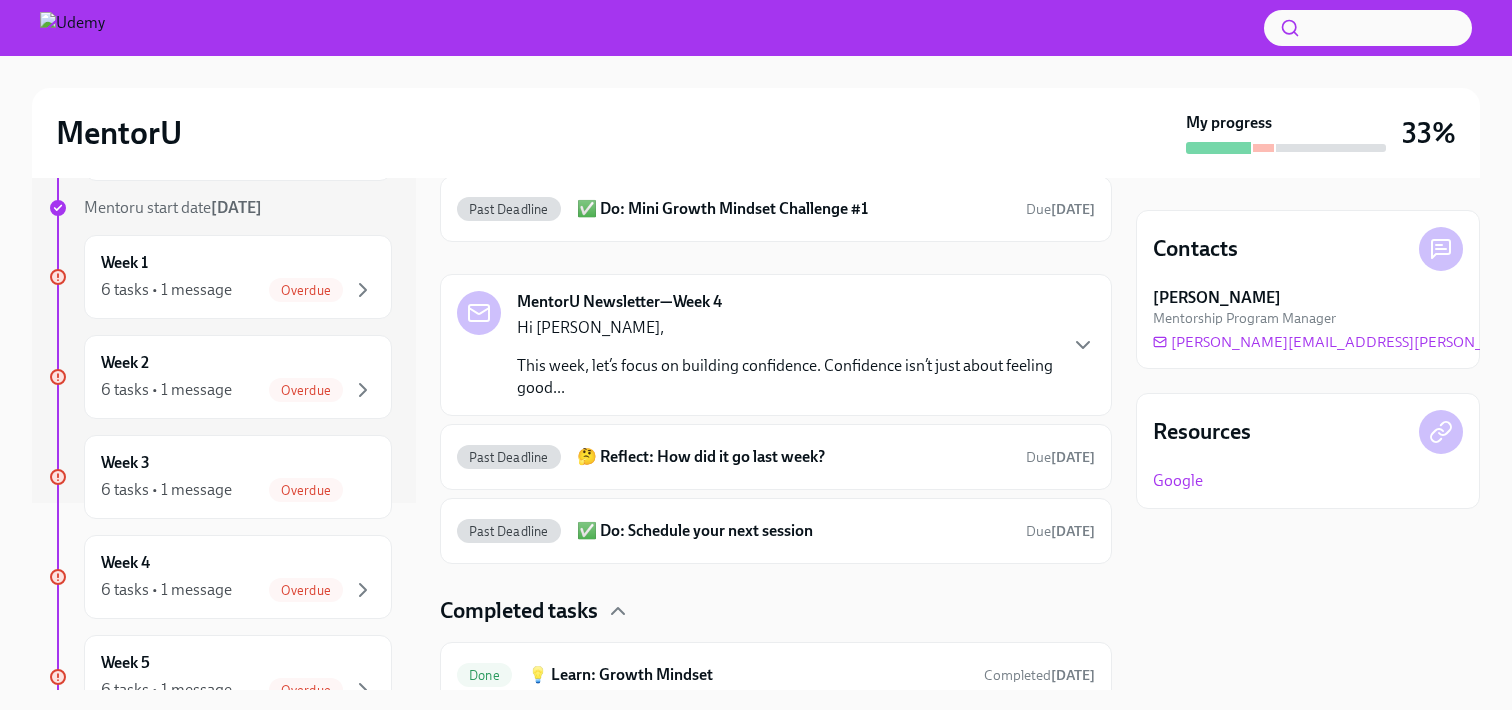 scroll, scrollTop: 324, scrollLeft: 0, axis: vertical 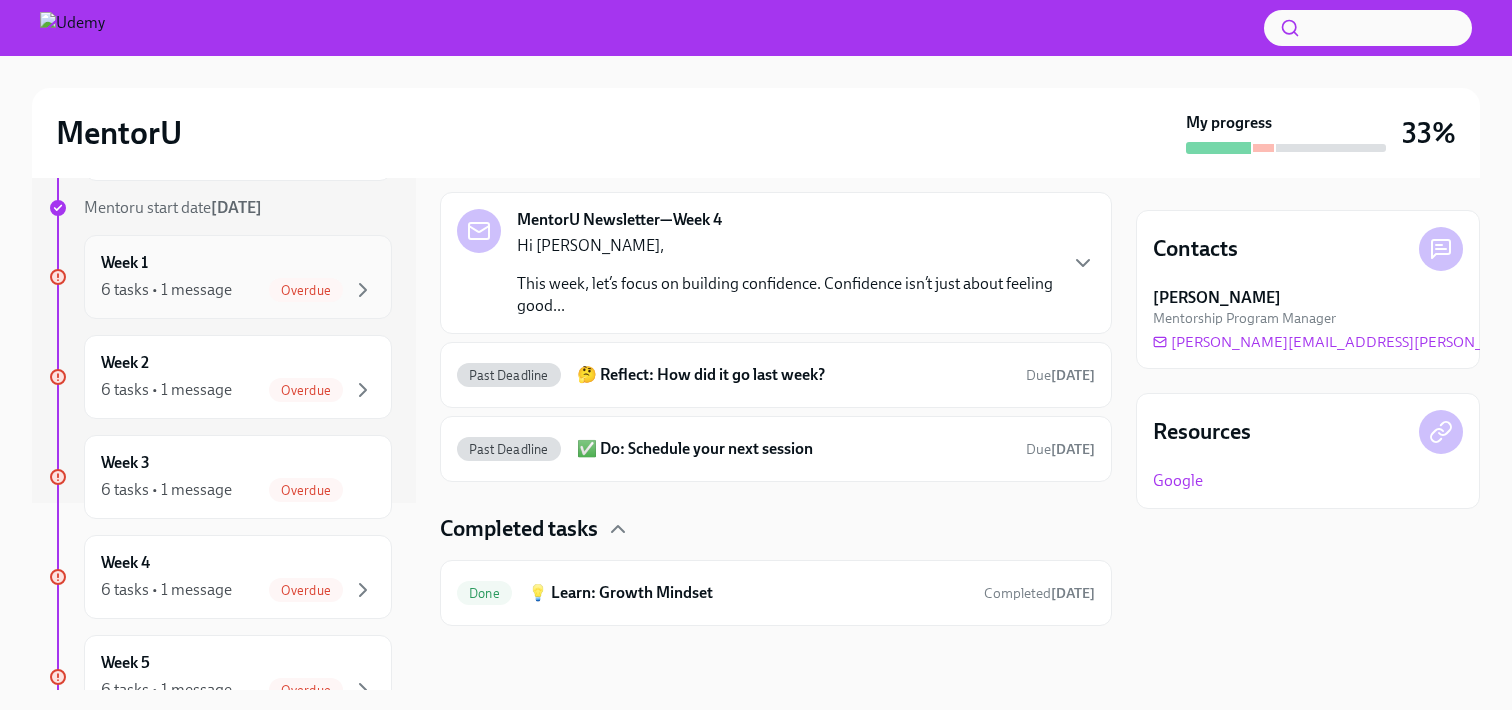 click on "6 tasks • 1 message" at bounding box center (166, 290) 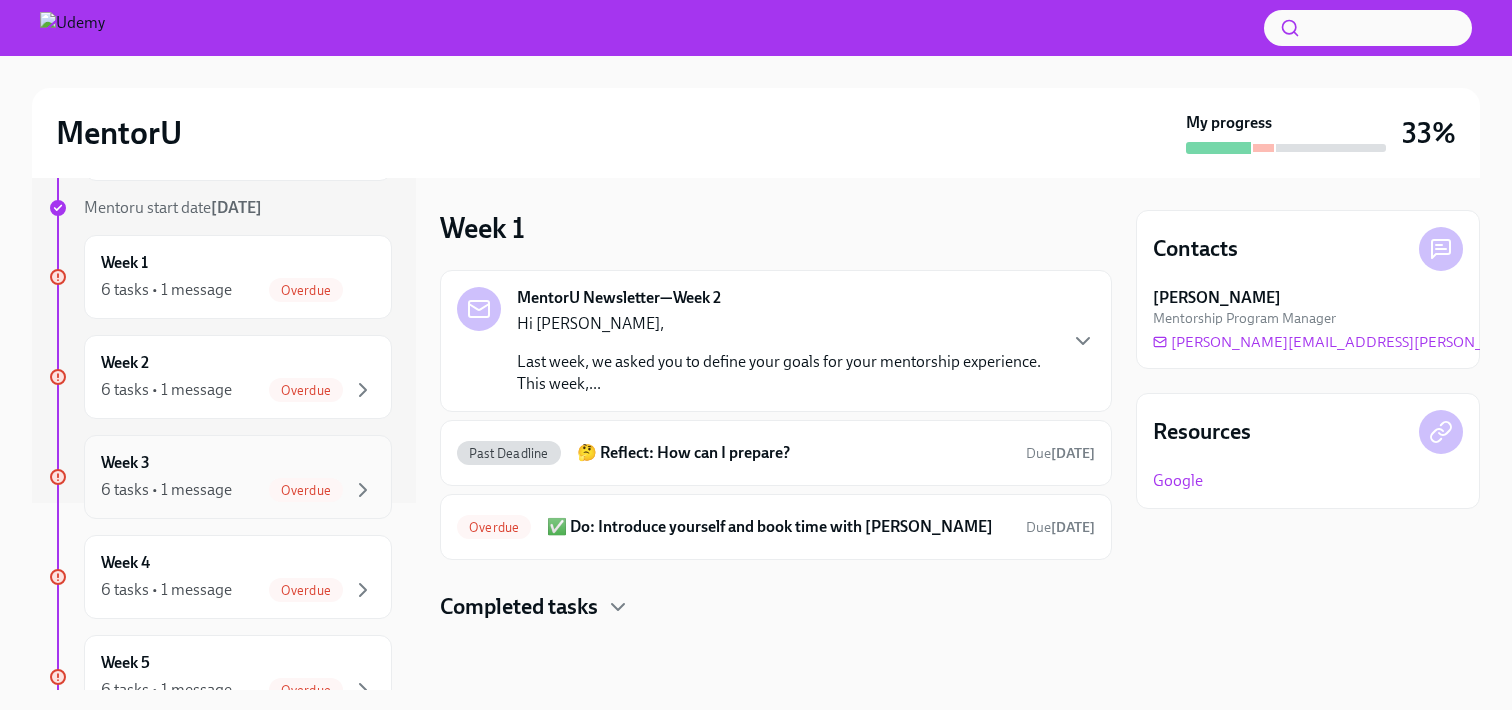 click on "6 tasks • 1 message" at bounding box center (166, 490) 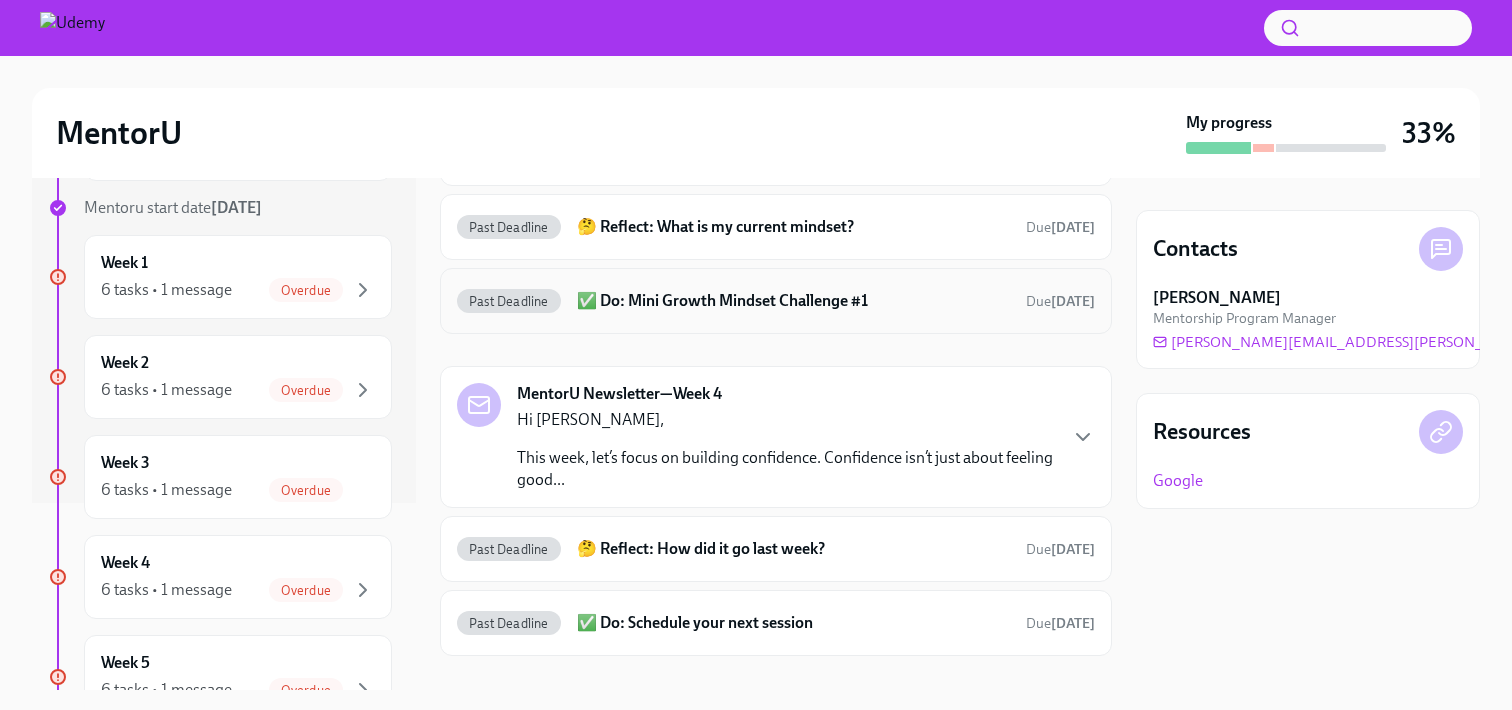 scroll, scrollTop: 242, scrollLeft: 0, axis: vertical 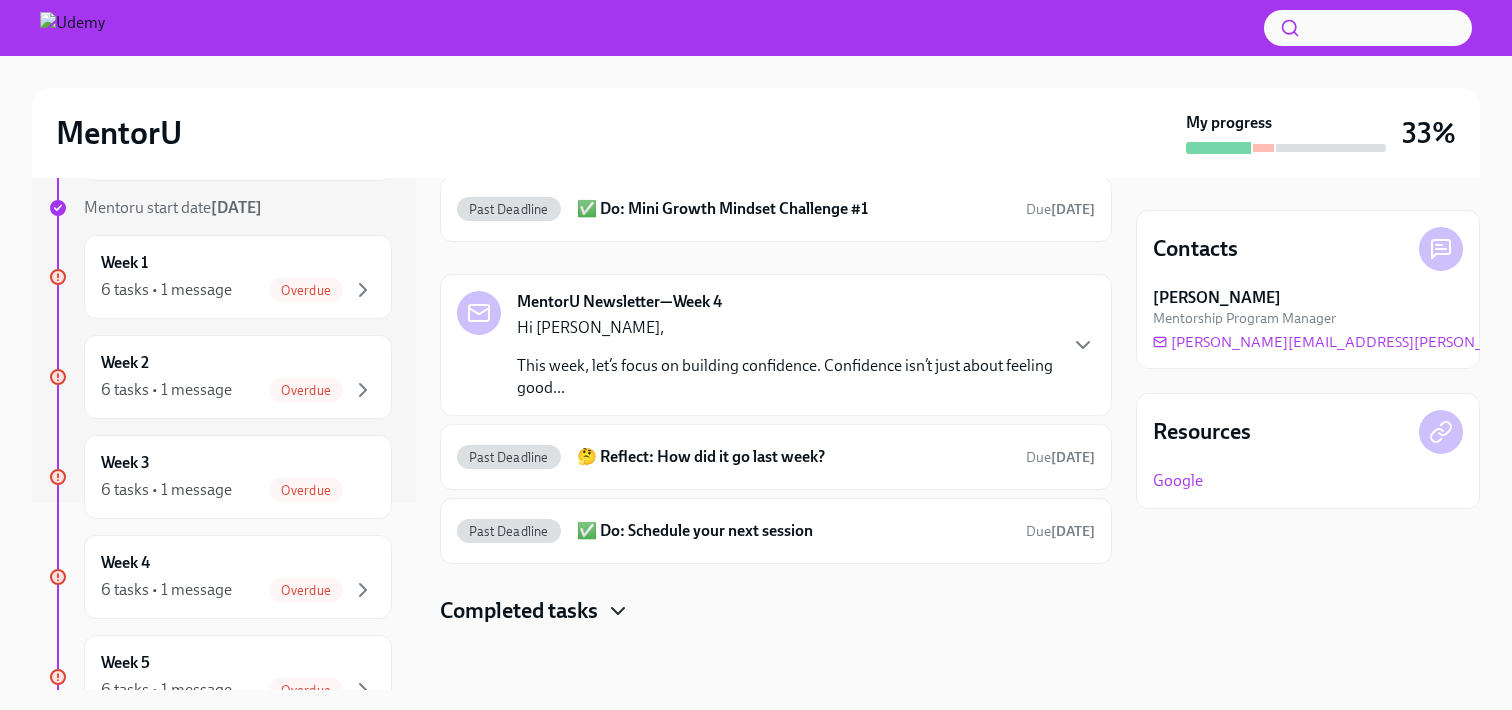 click 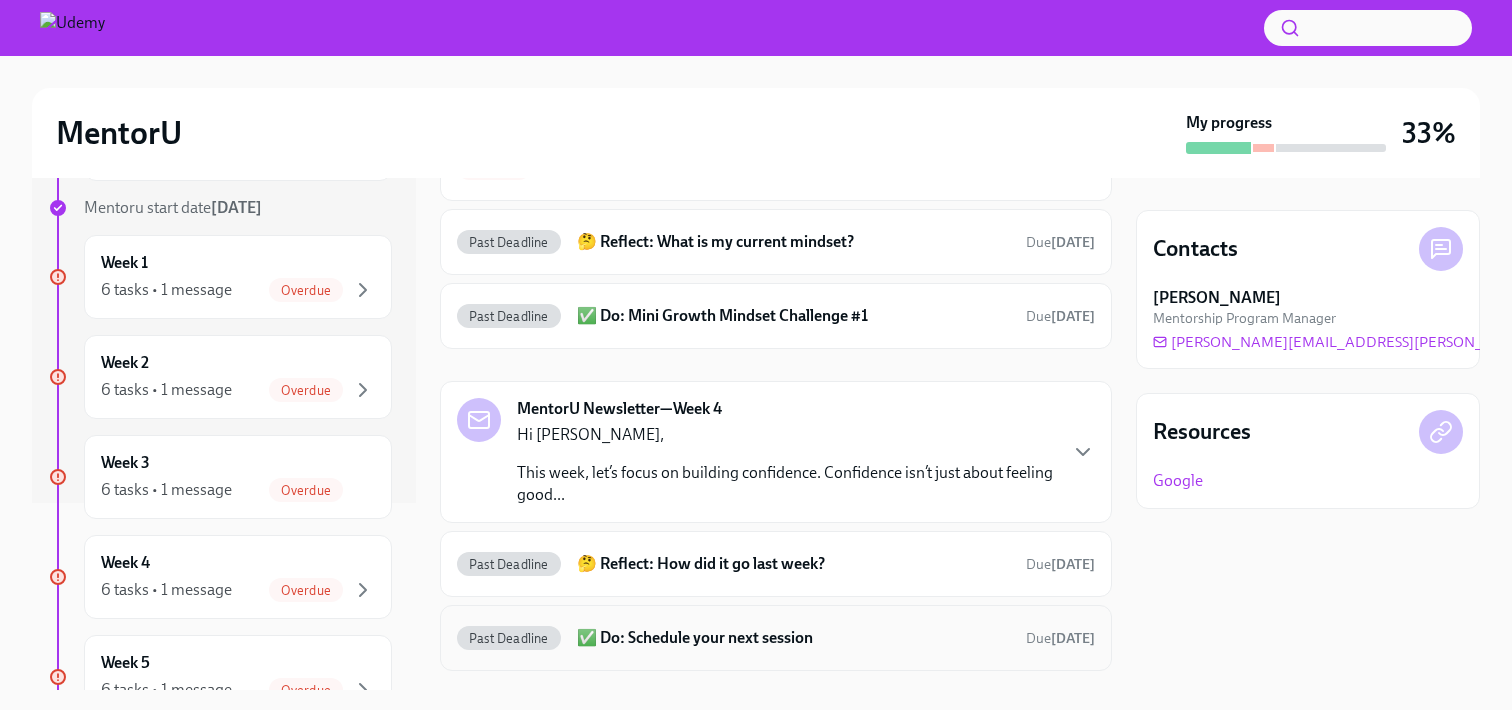 scroll, scrollTop: 0, scrollLeft: 0, axis: both 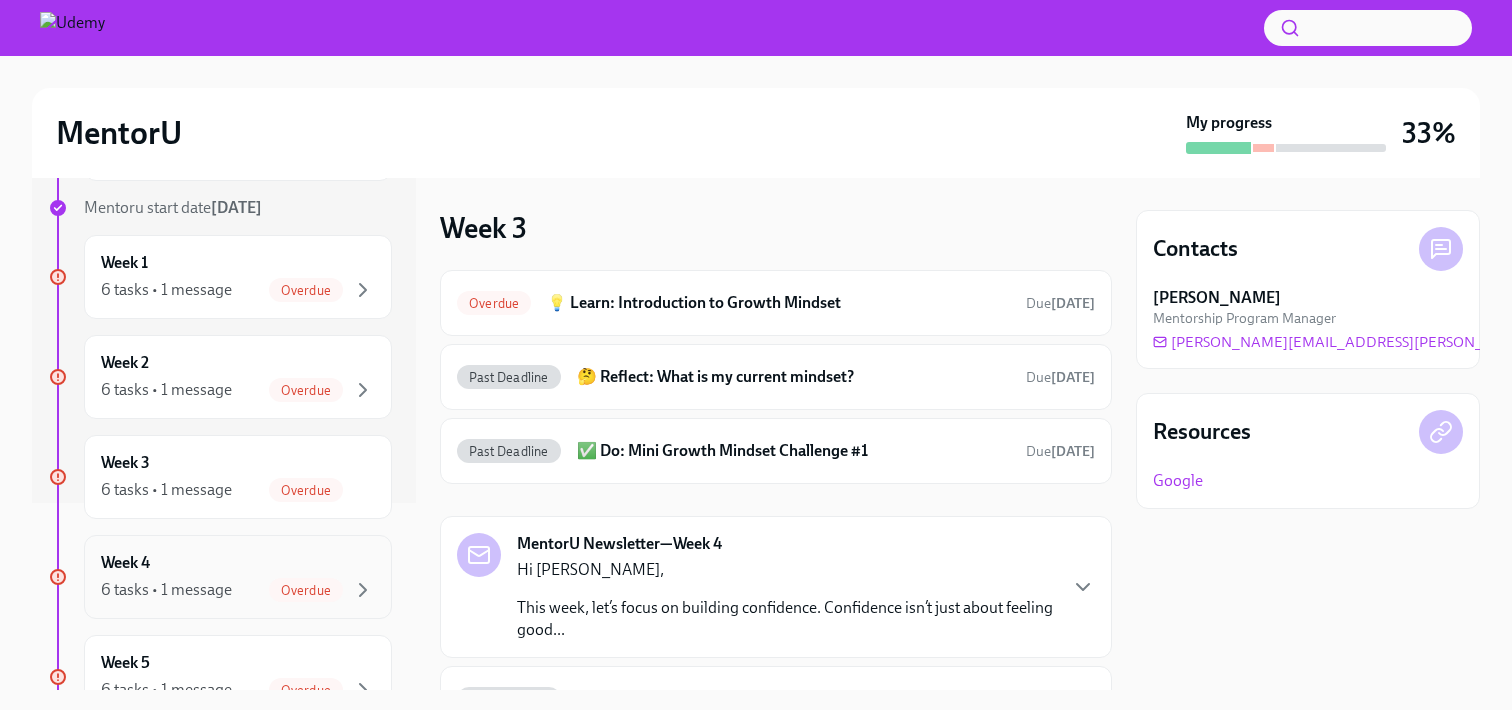 click on "6 tasks • 1 message" at bounding box center (166, 590) 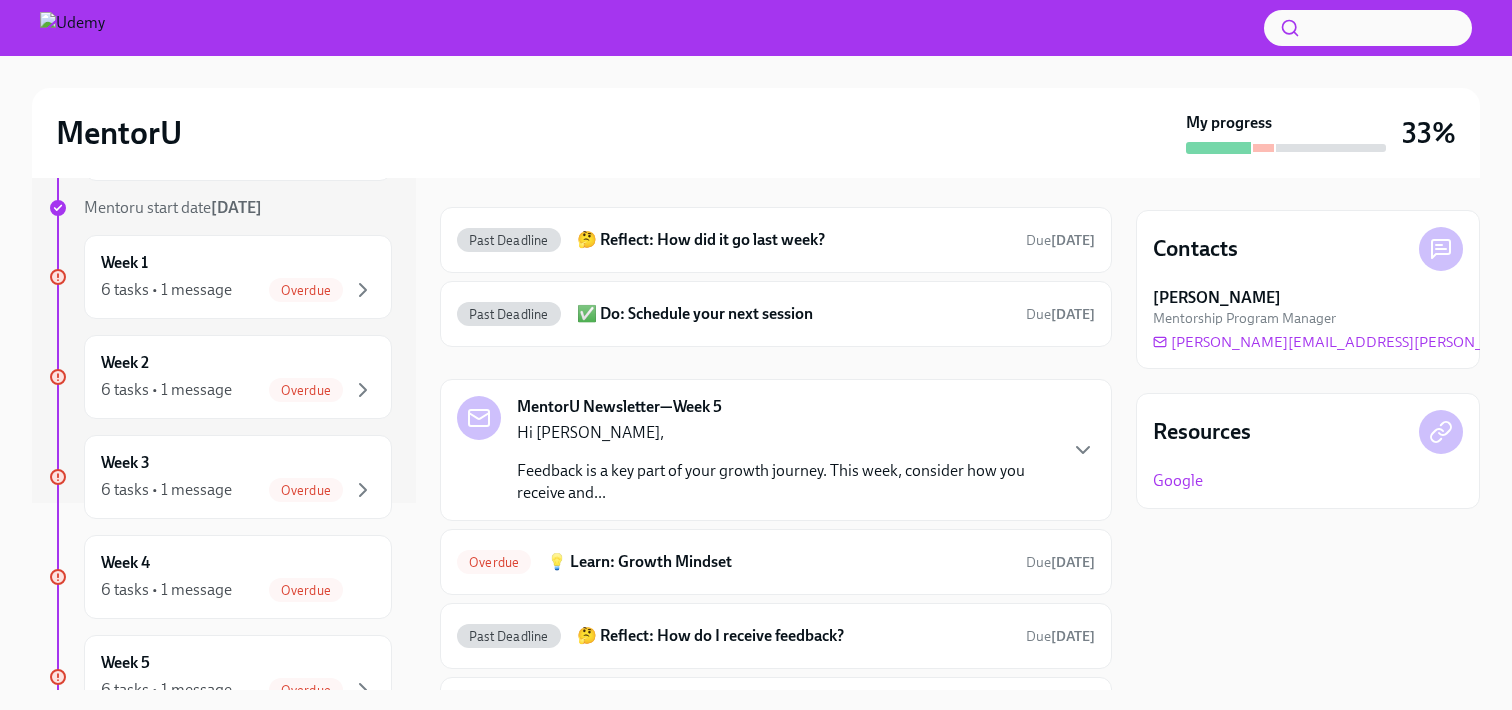 scroll, scrollTop: 242, scrollLeft: 0, axis: vertical 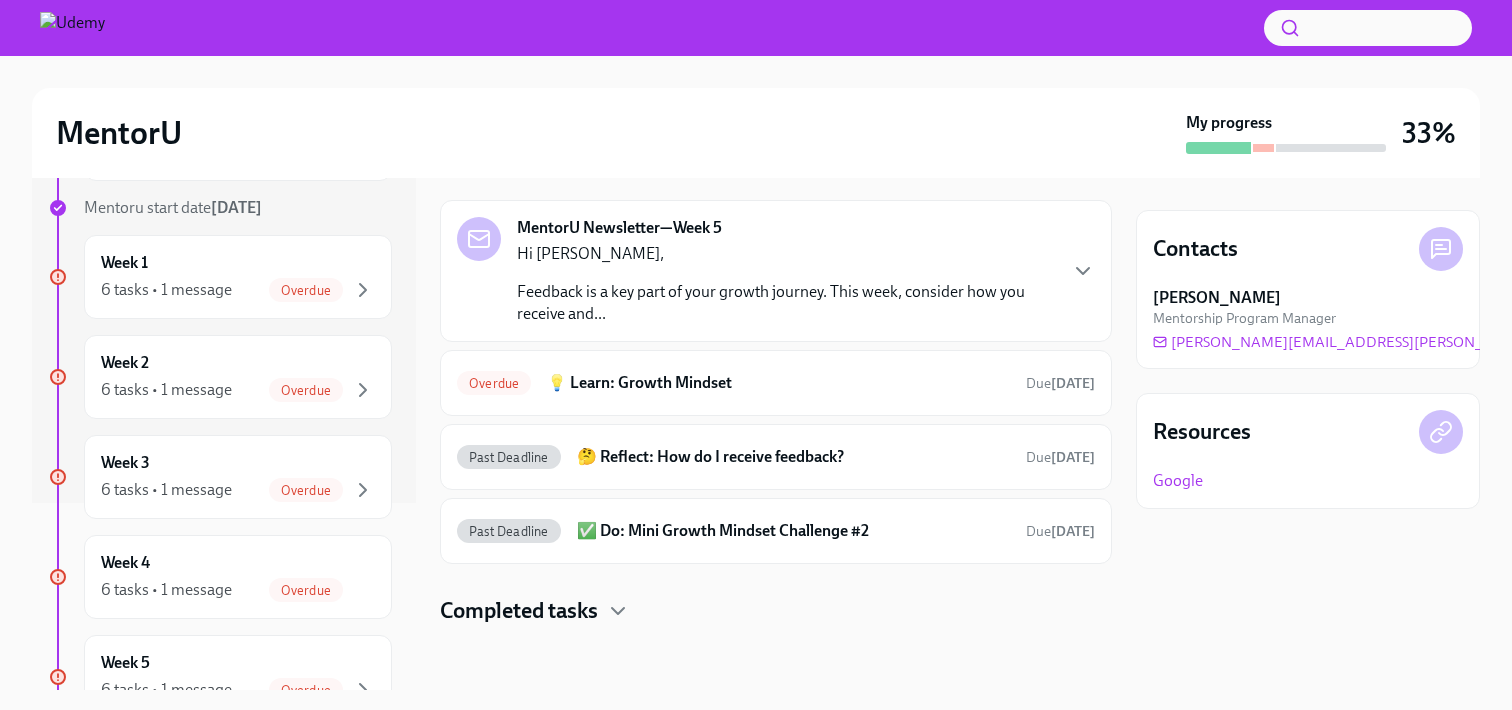 click on "Completed tasks" at bounding box center [519, 611] 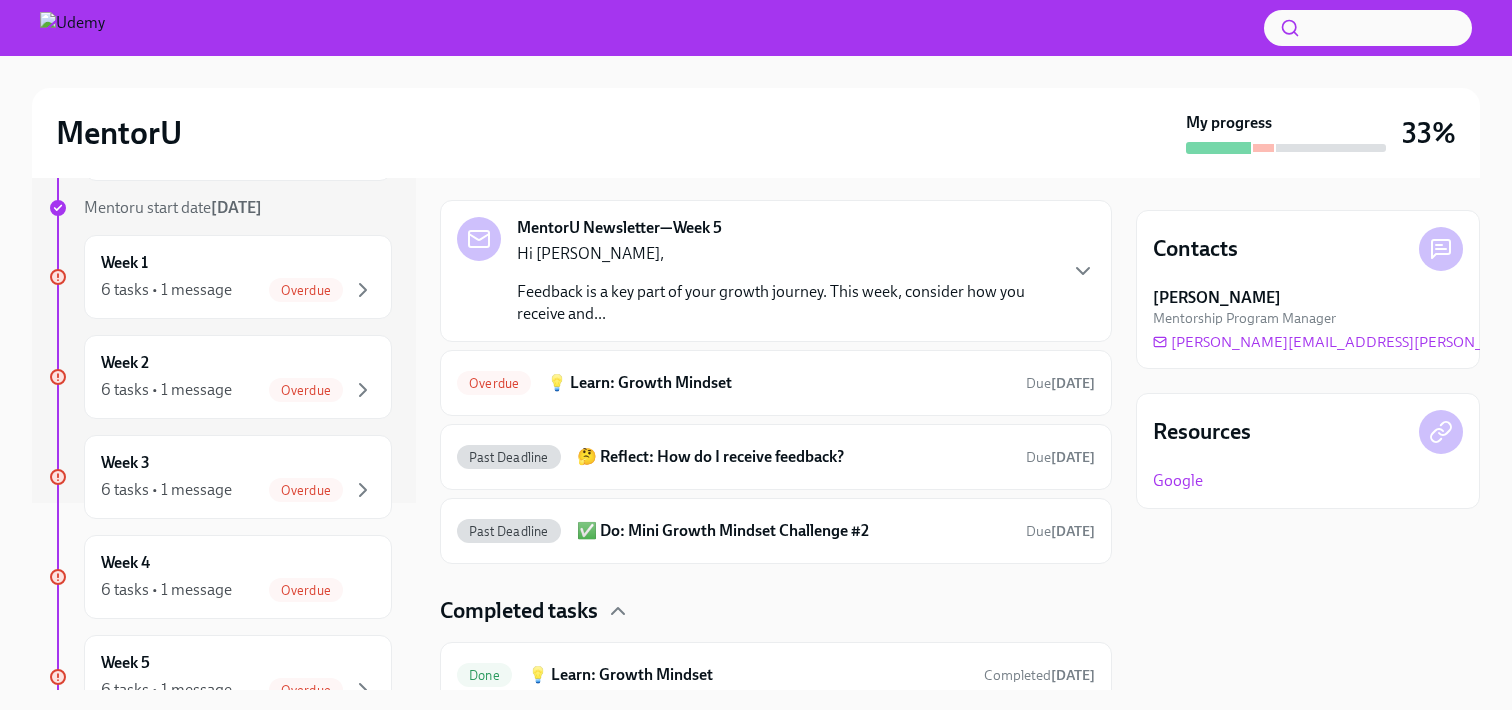 scroll, scrollTop: 324, scrollLeft: 0, axis: vertical 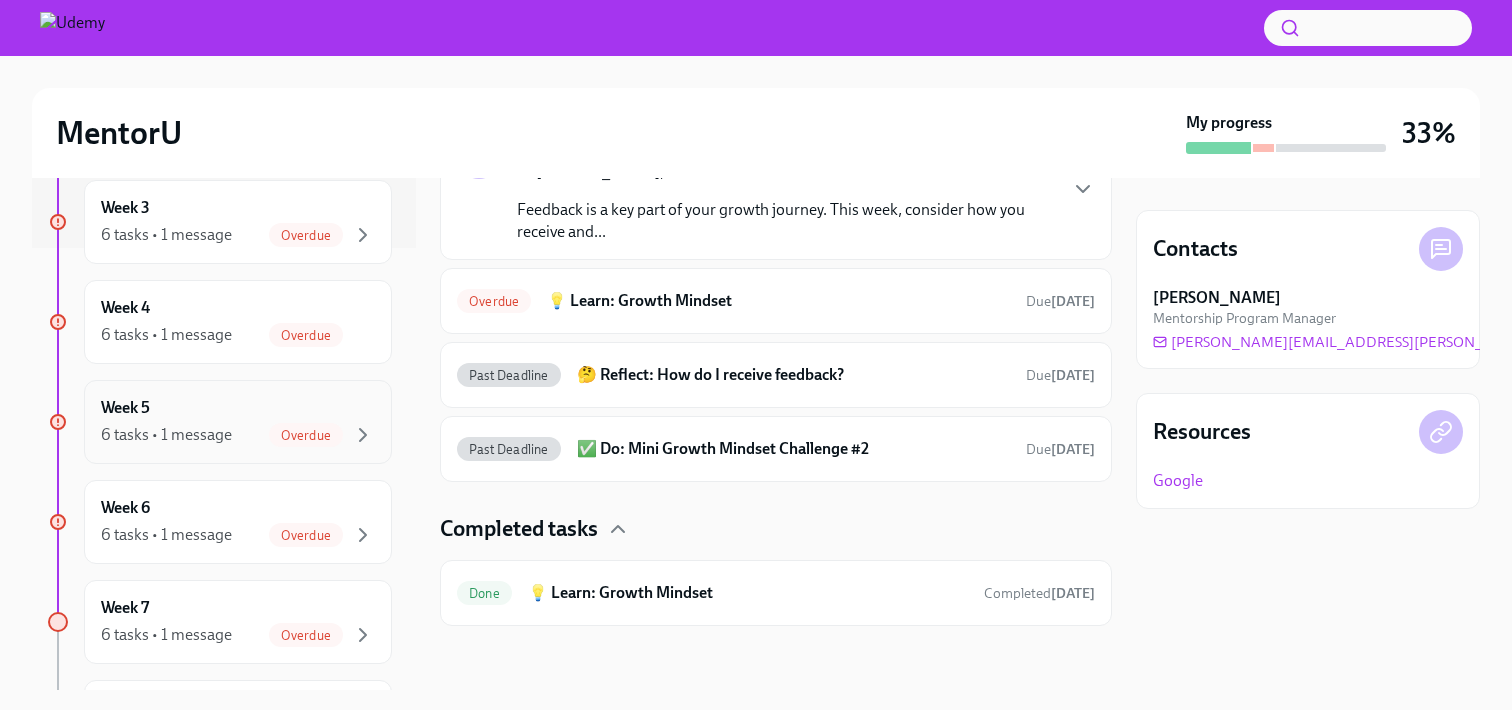 click on "6 tasks • 1 message" at bounding box center [166, 435] 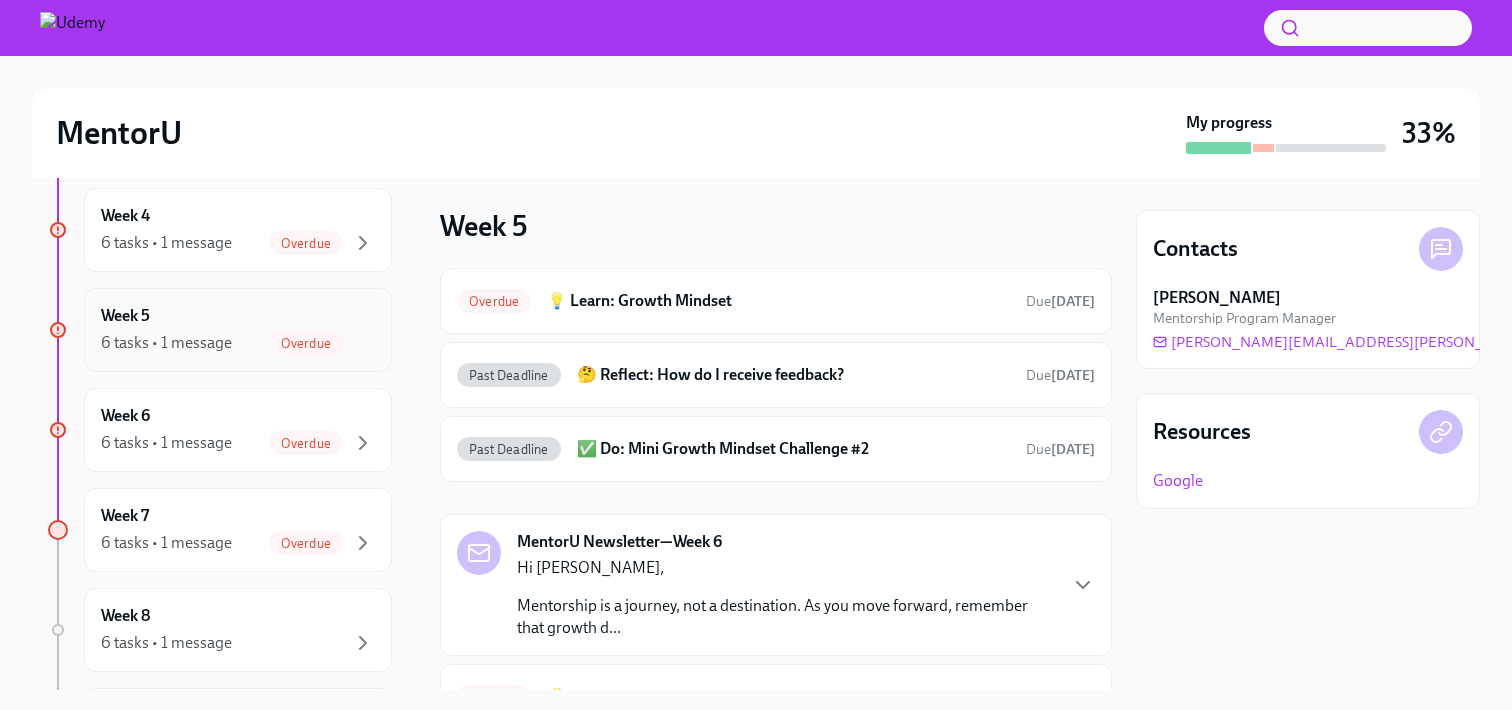 scroll, scrollTop: 557, scrollLeft: 0, axis: vertical 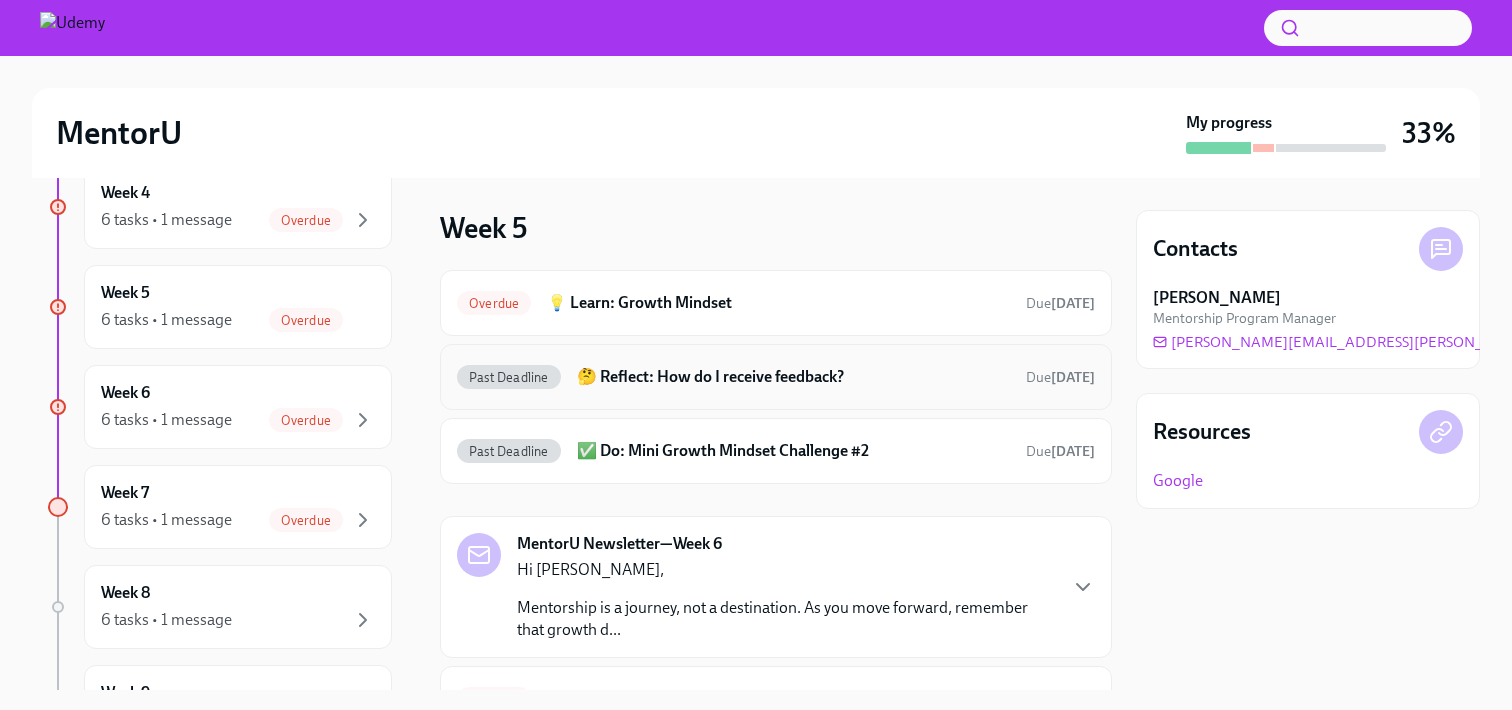 click on "Past Deadline" at bounding box center (509, 377) 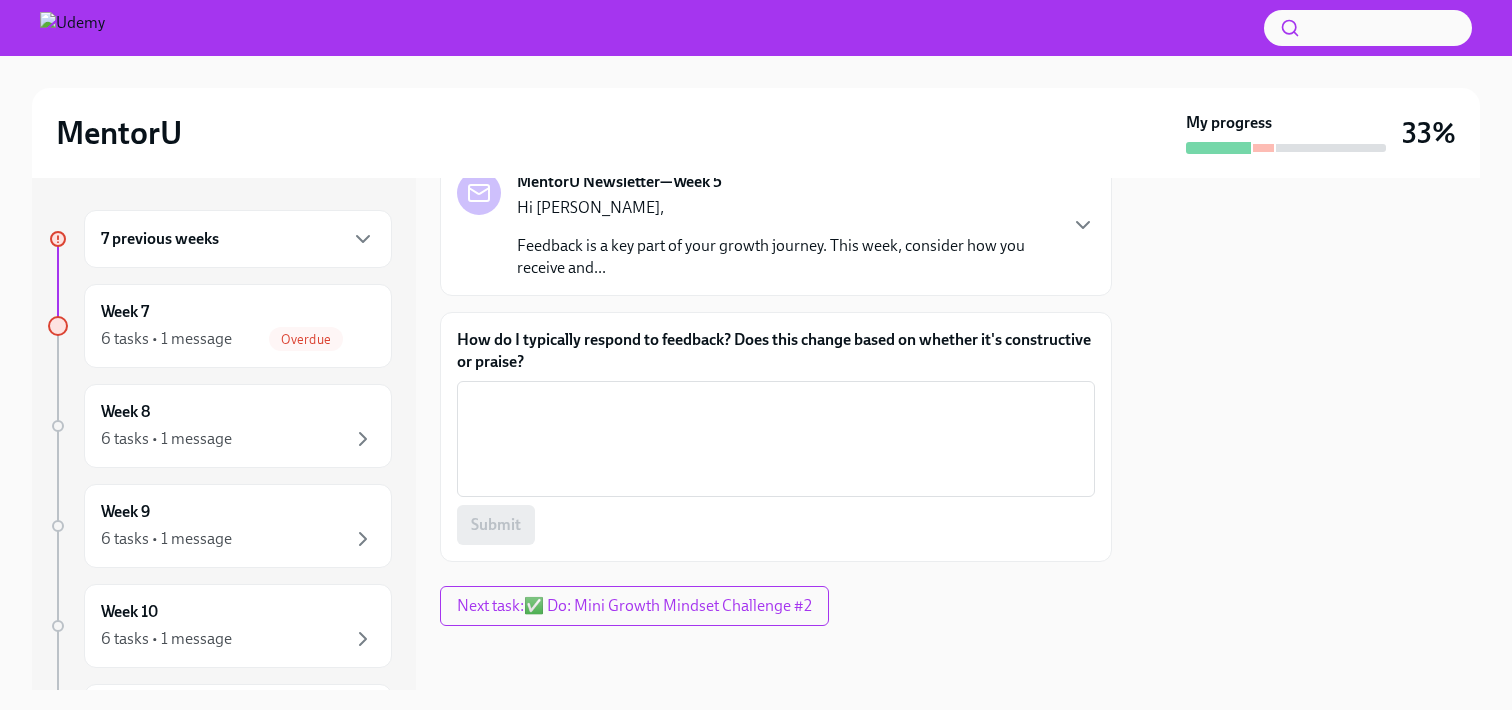 scroll, scrollTop: 83, scrollLeft: 0, axis: vertical 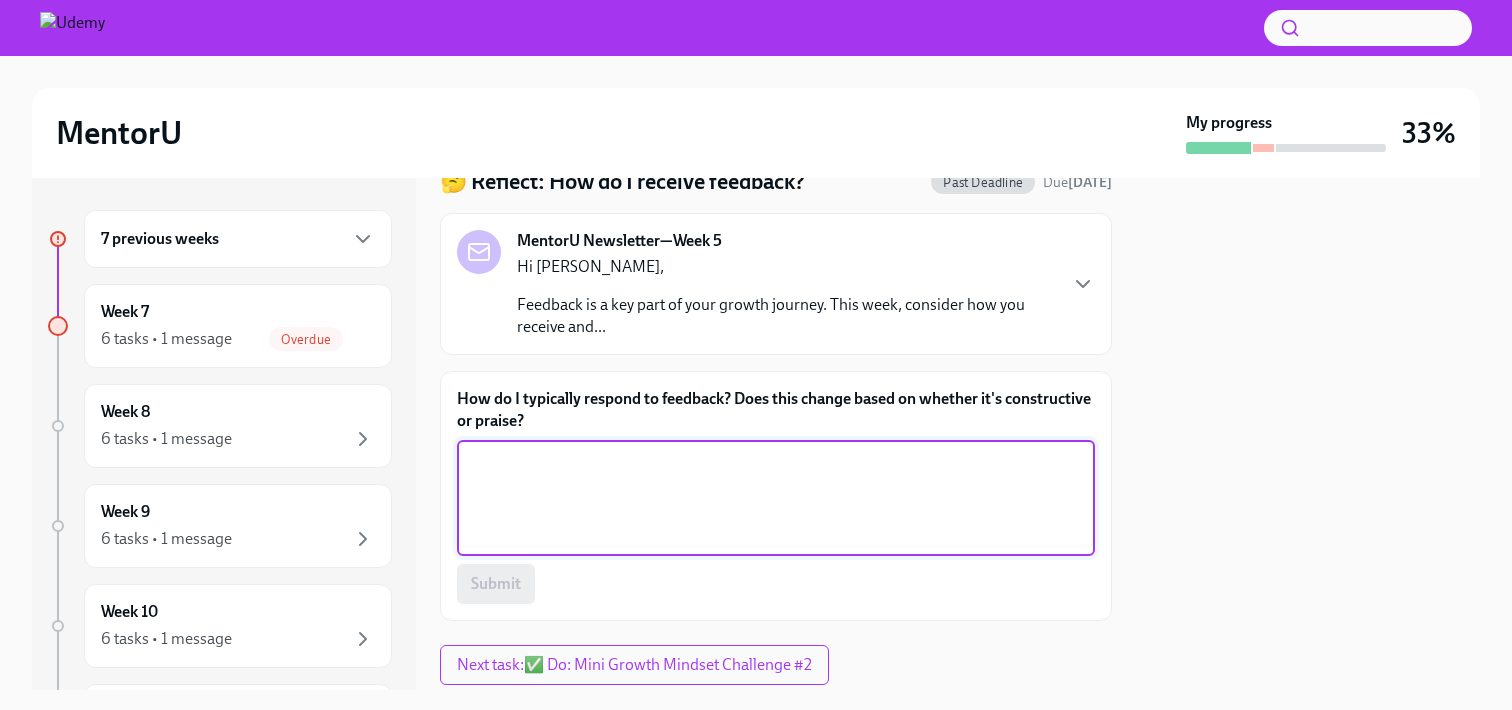 click on "How do I typically respond to feedback? Does this change based on whether it's constructive or praise?" at bounding box center (776, 498) 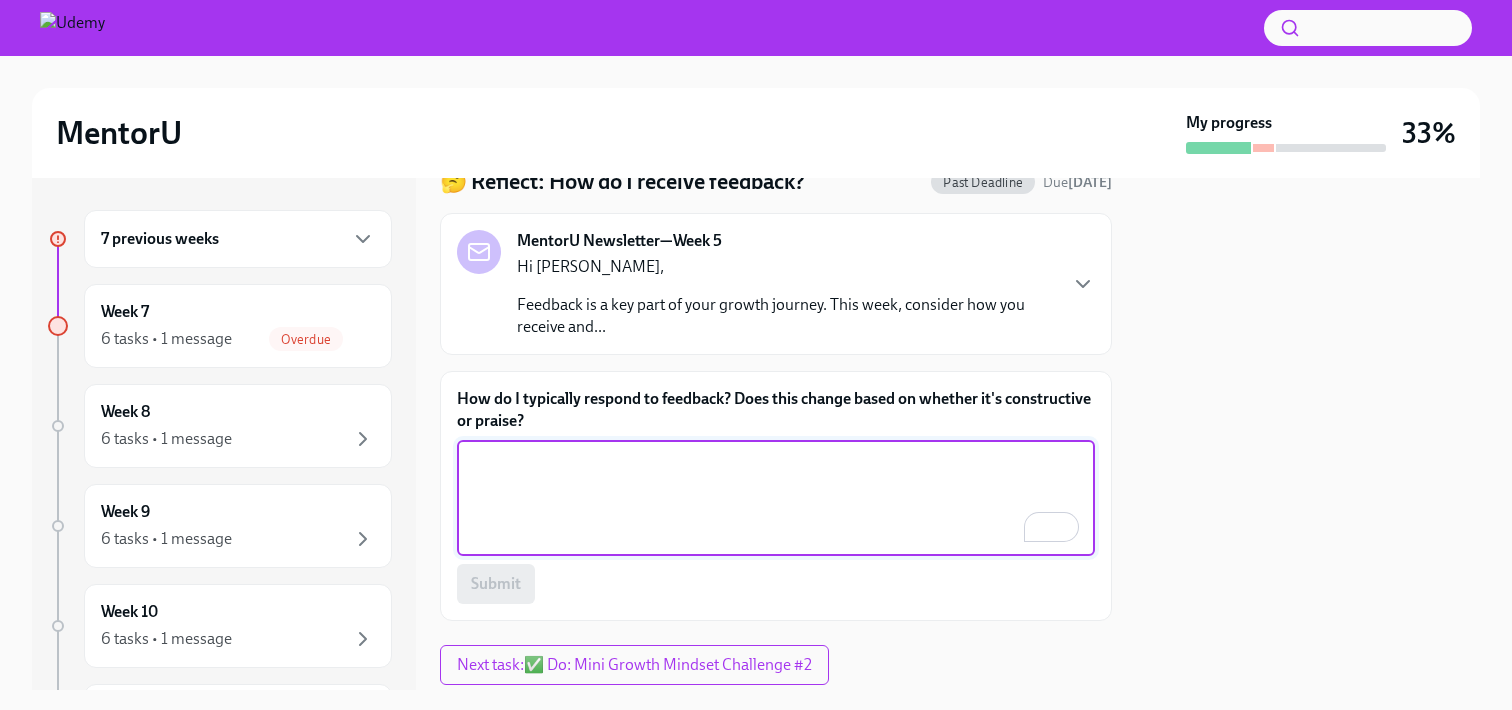 scroll, scrollTop: 83, scrollLeft: 0, axis: vertical 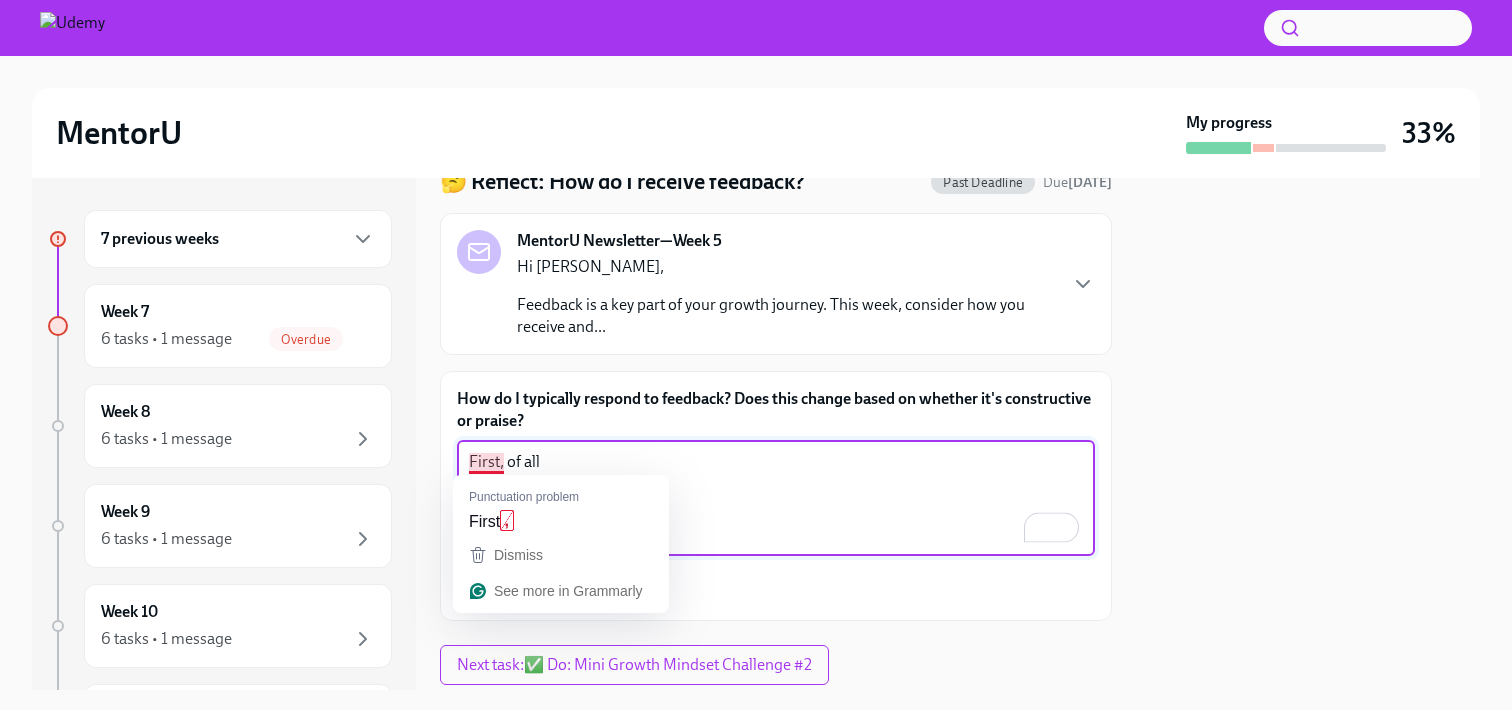 click on "First, of all" at bounding box center (776, 498) 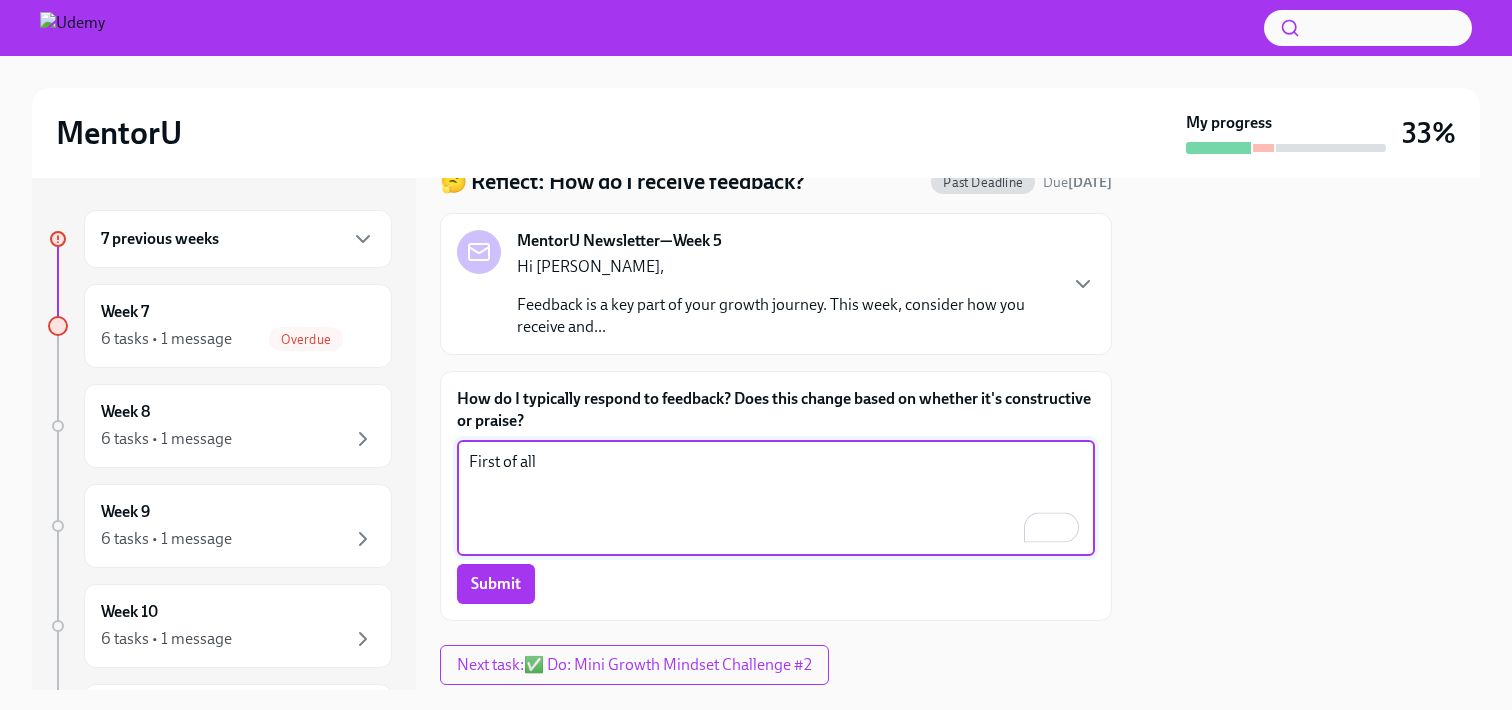 click on "First of all" at bounding box center (776, 498) 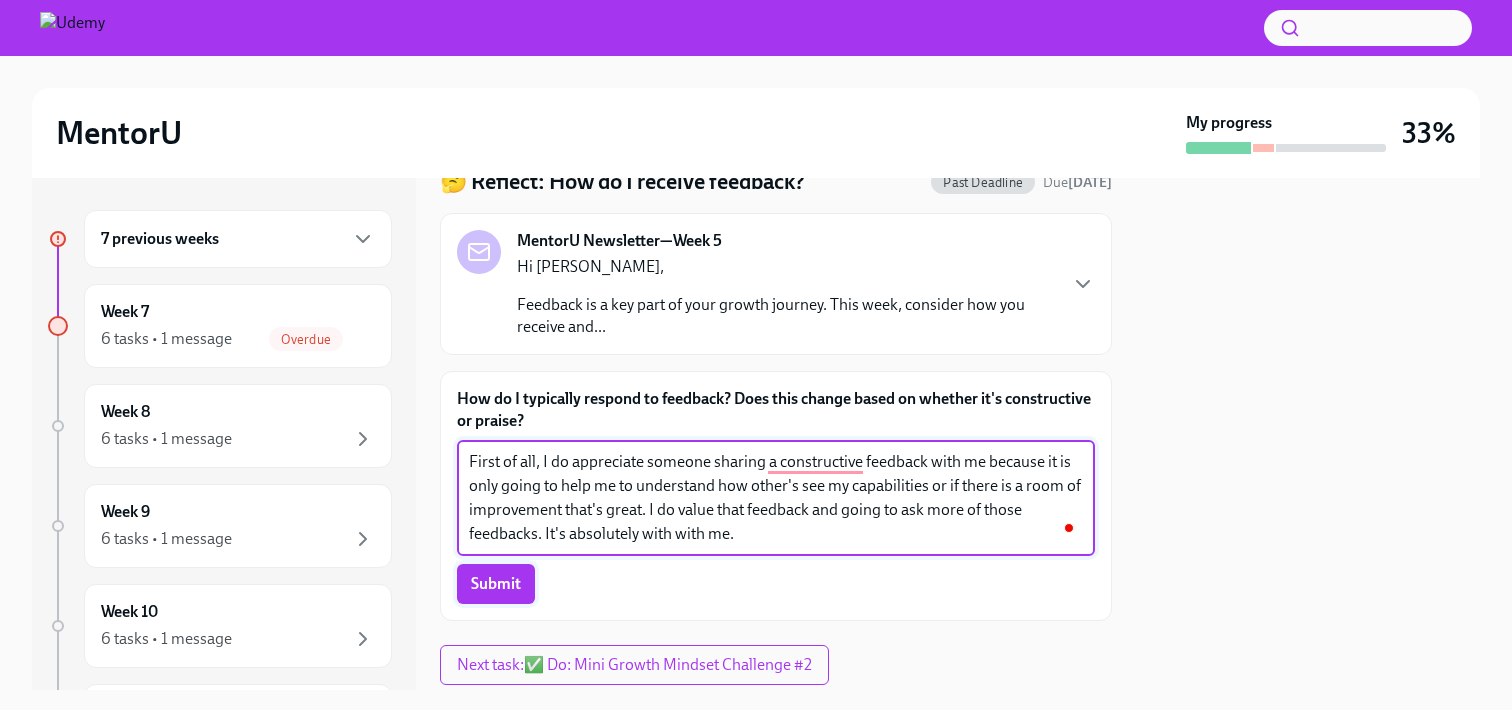 type on "First of all, I do appreciate someone sharing a constructive feedback with me because it is only going to help me to understand how other's see my capabilities or if there is a room of improvement that's great. I do value that feedback and going to ask more of those feedbacks. It's absolutely with with me." 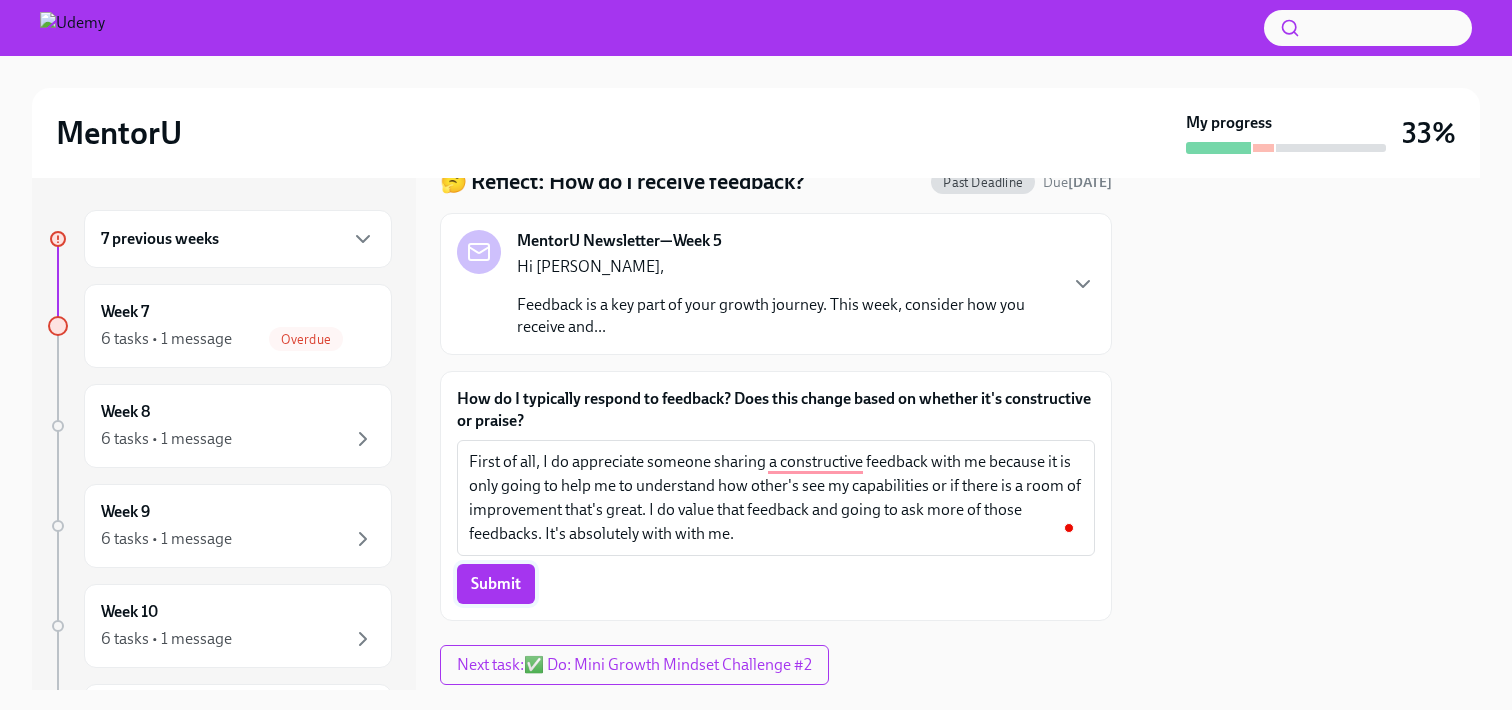 click on "Submit" at bounding box center [496, 584] 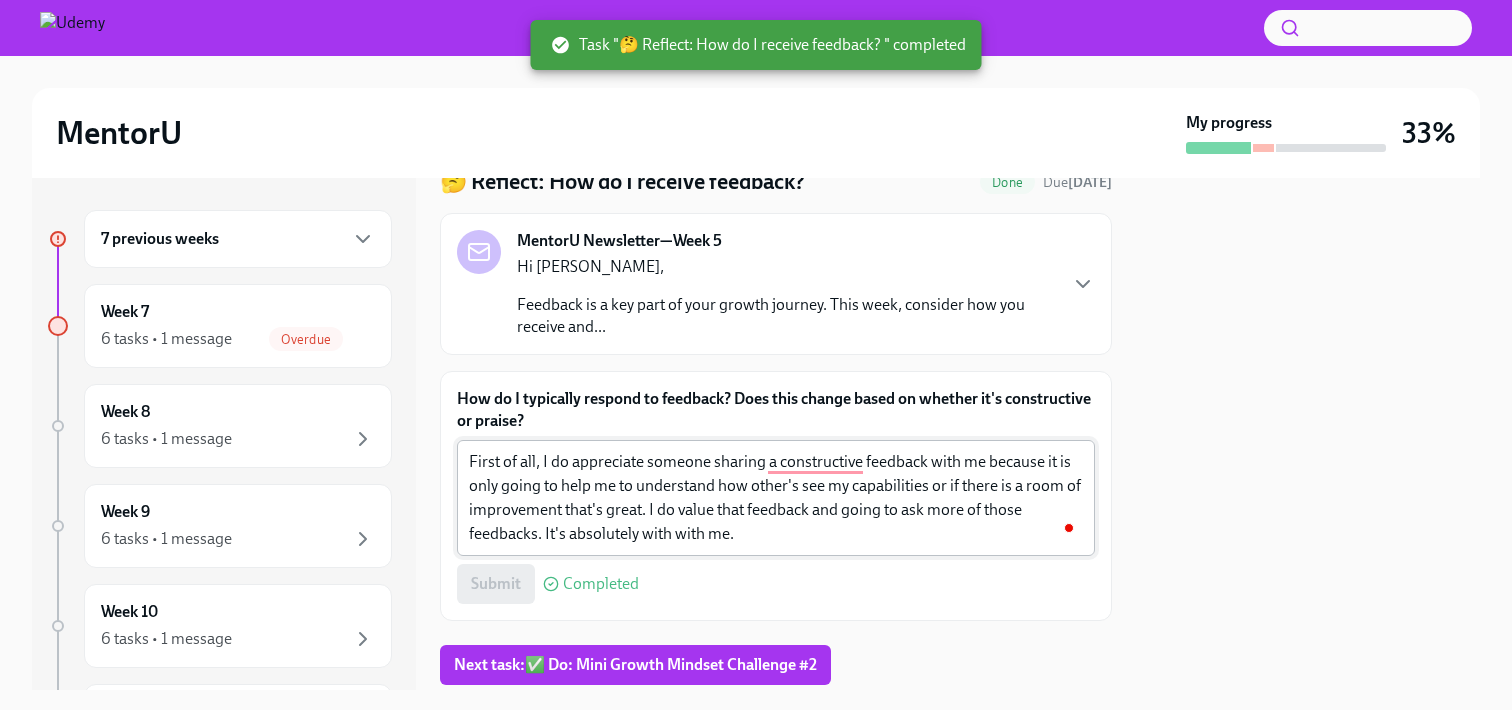 scroll, scrollTop: 142, scrollLeft: 0, axis: vertical 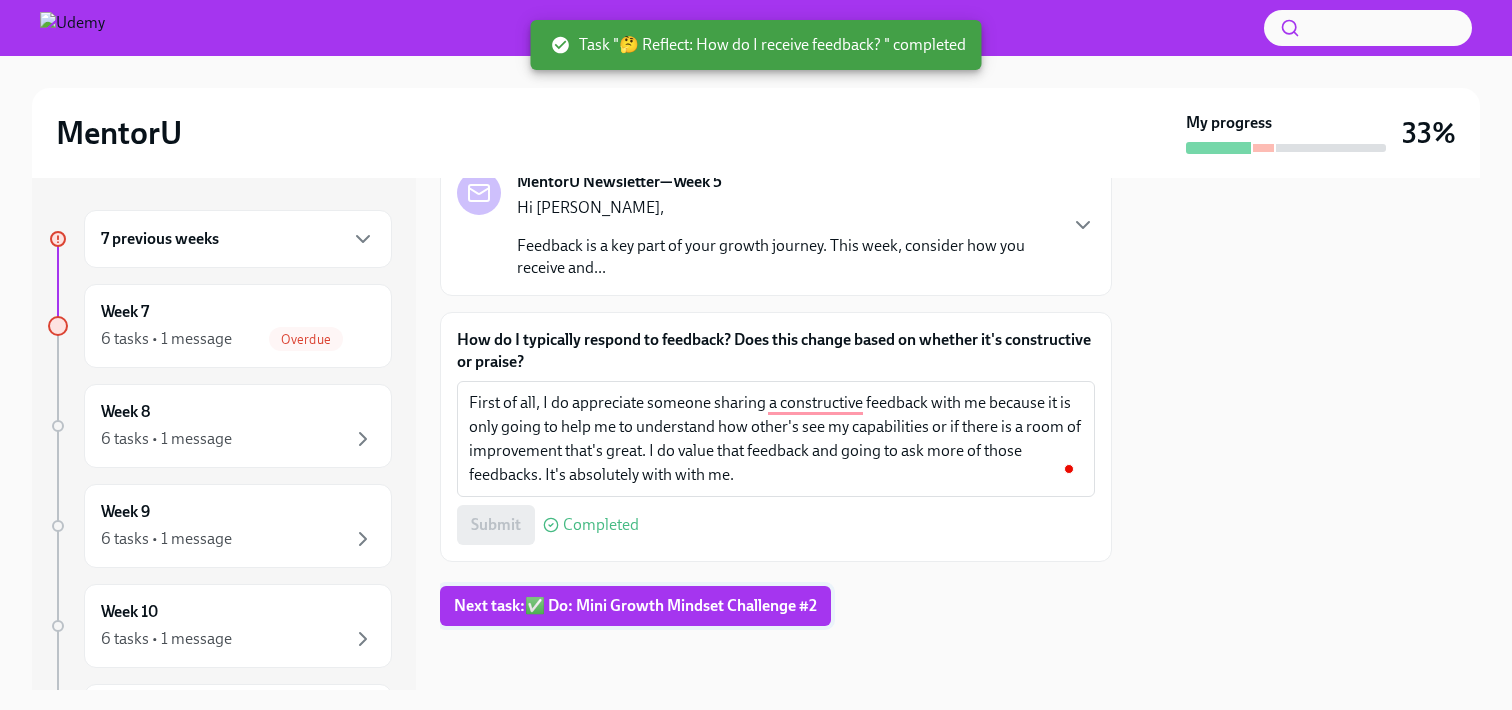 click on "Next task :  ✅ Do: Mini Growth Mindset Challenge #2" at bounding box center (635, 606) 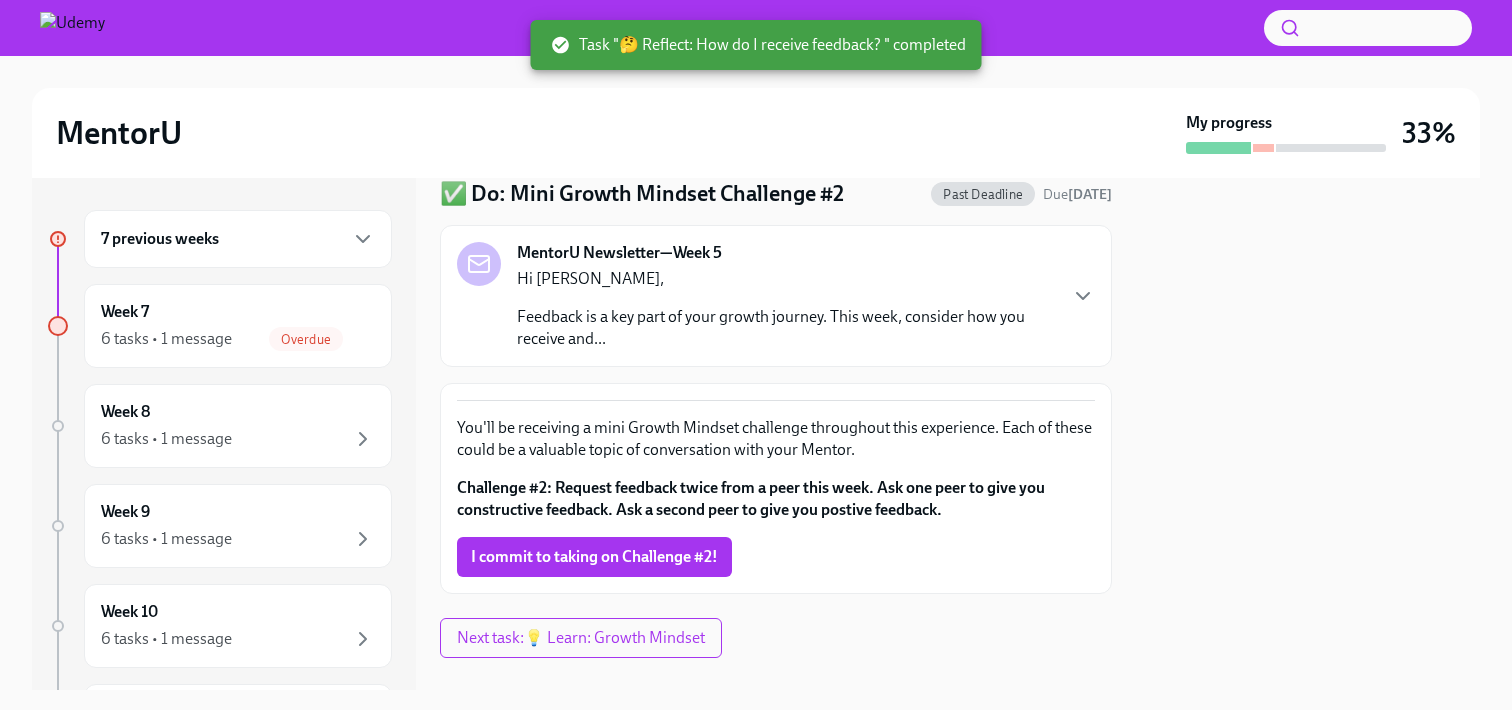 scroll, scrollTop: 103, scrollLeft: 0, axis: vertical 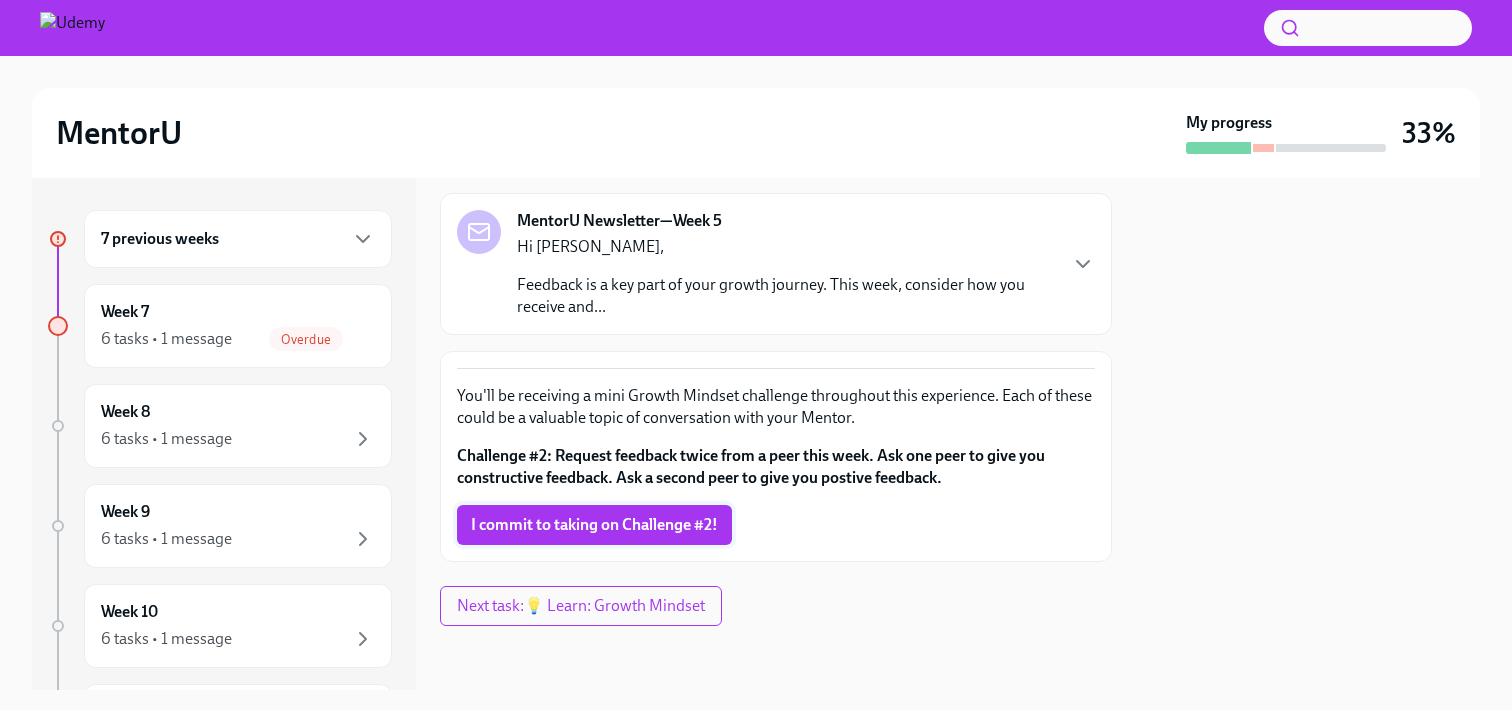 click on "I commit to taking on Challenge #2!" at bounding box center (594, 525) 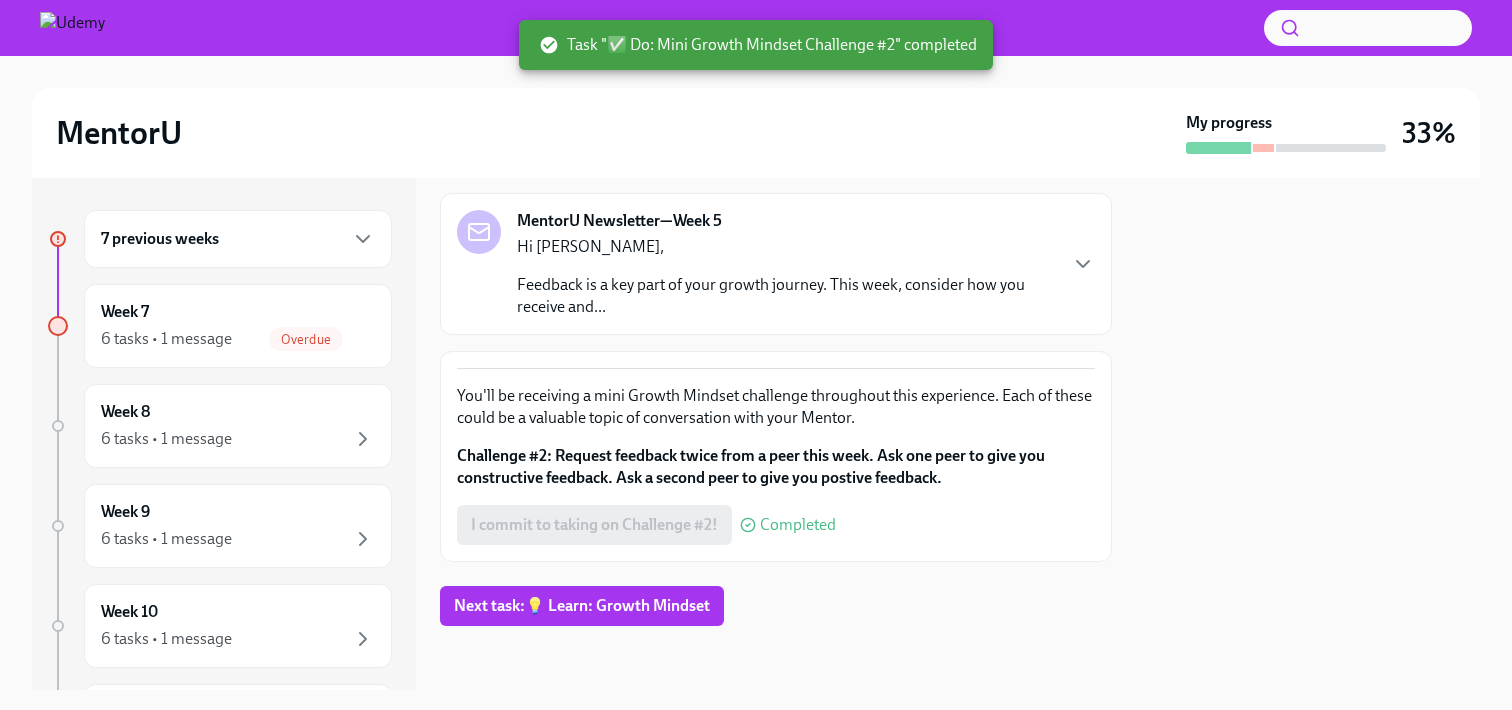 click on "7 previous weeks" at bounding box center [238, 239] 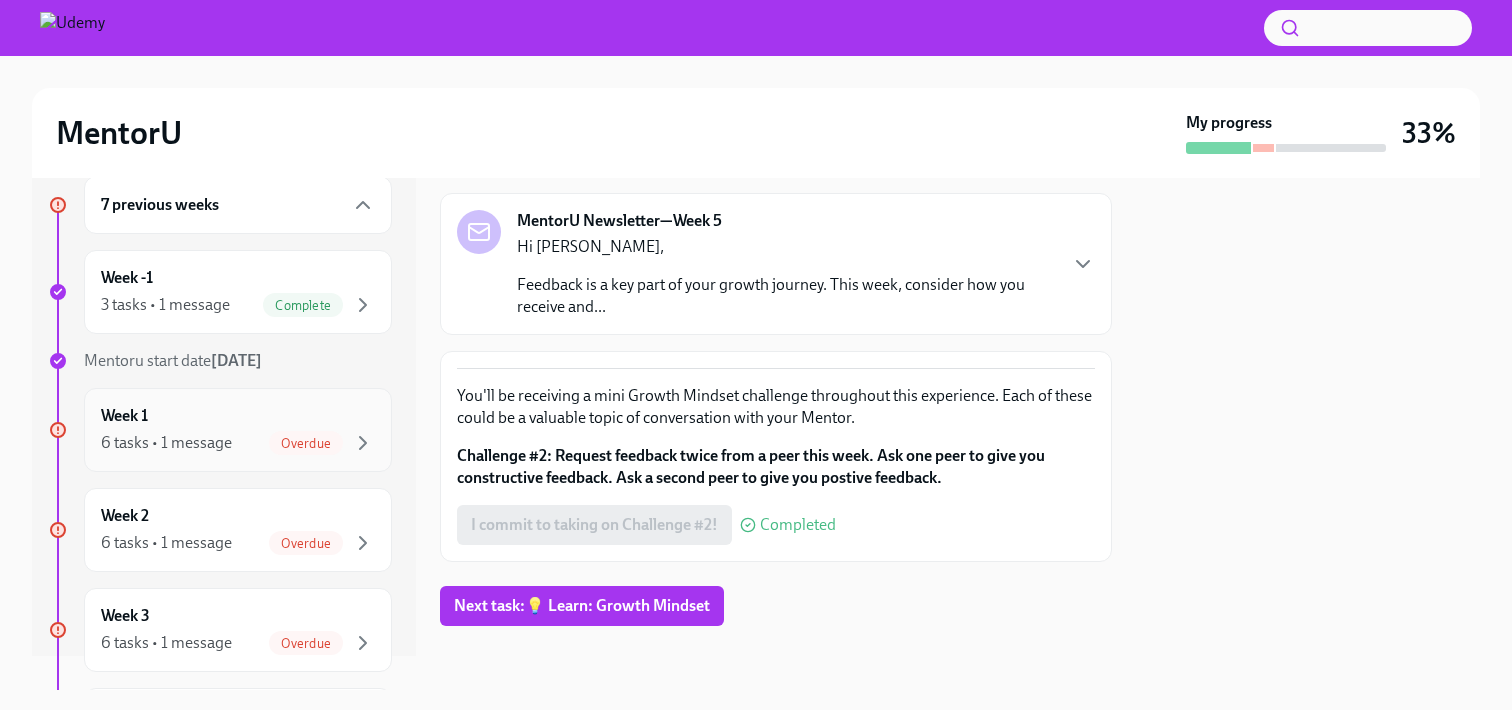 scroll, scrollTop: 0, scrollLeft: 0, axis: both 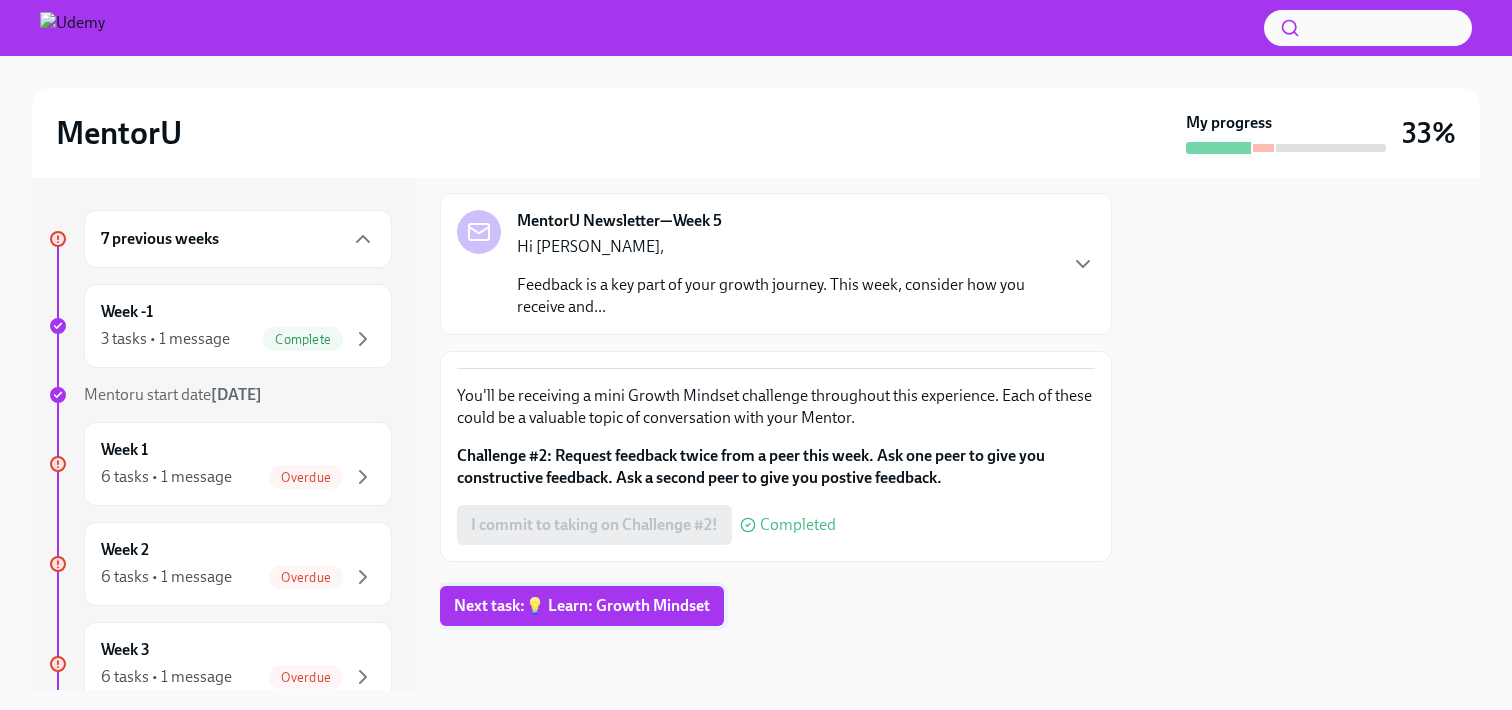 click on "Next task :  💡 Learn: Growth Mindset" at bounding box center [582, 606] 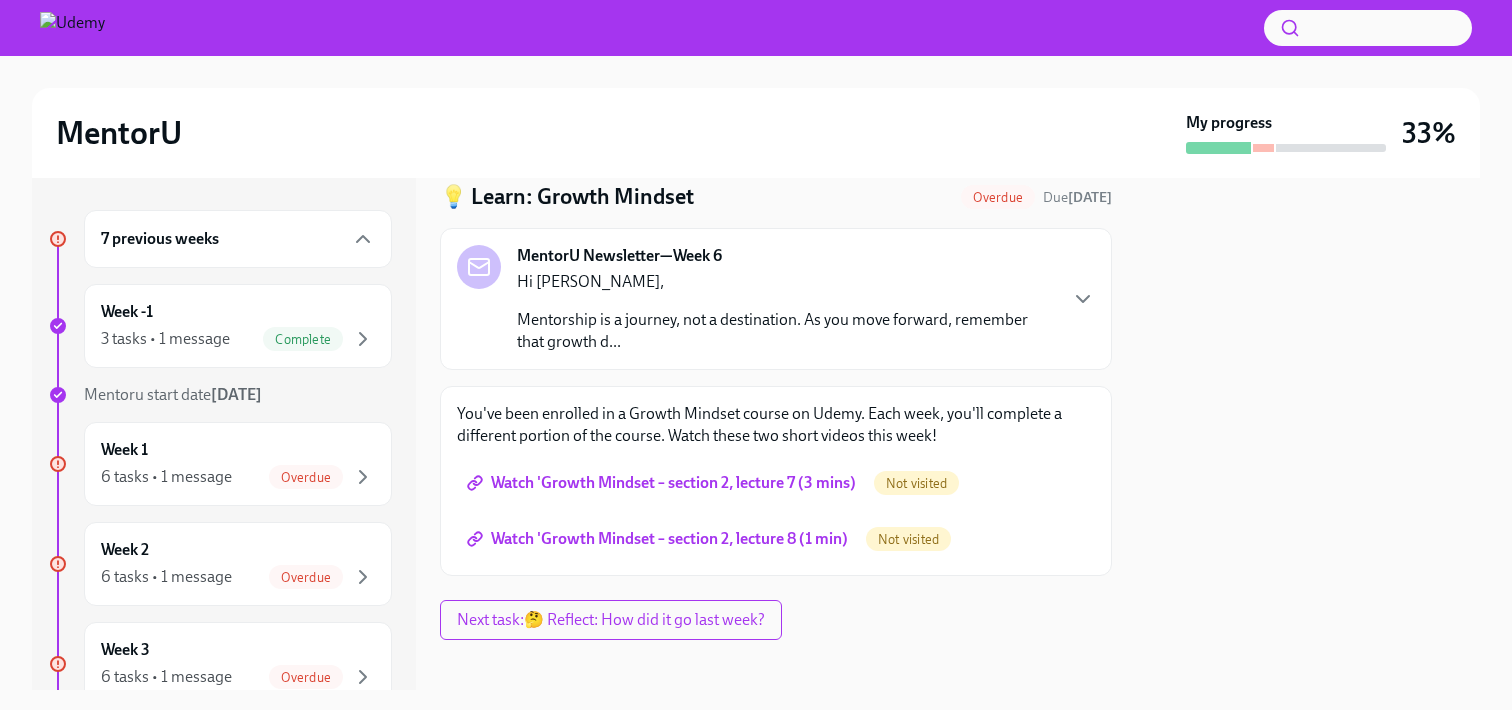 scroll, scrollTop: 82, scrollLeft: 0, axis: vertical 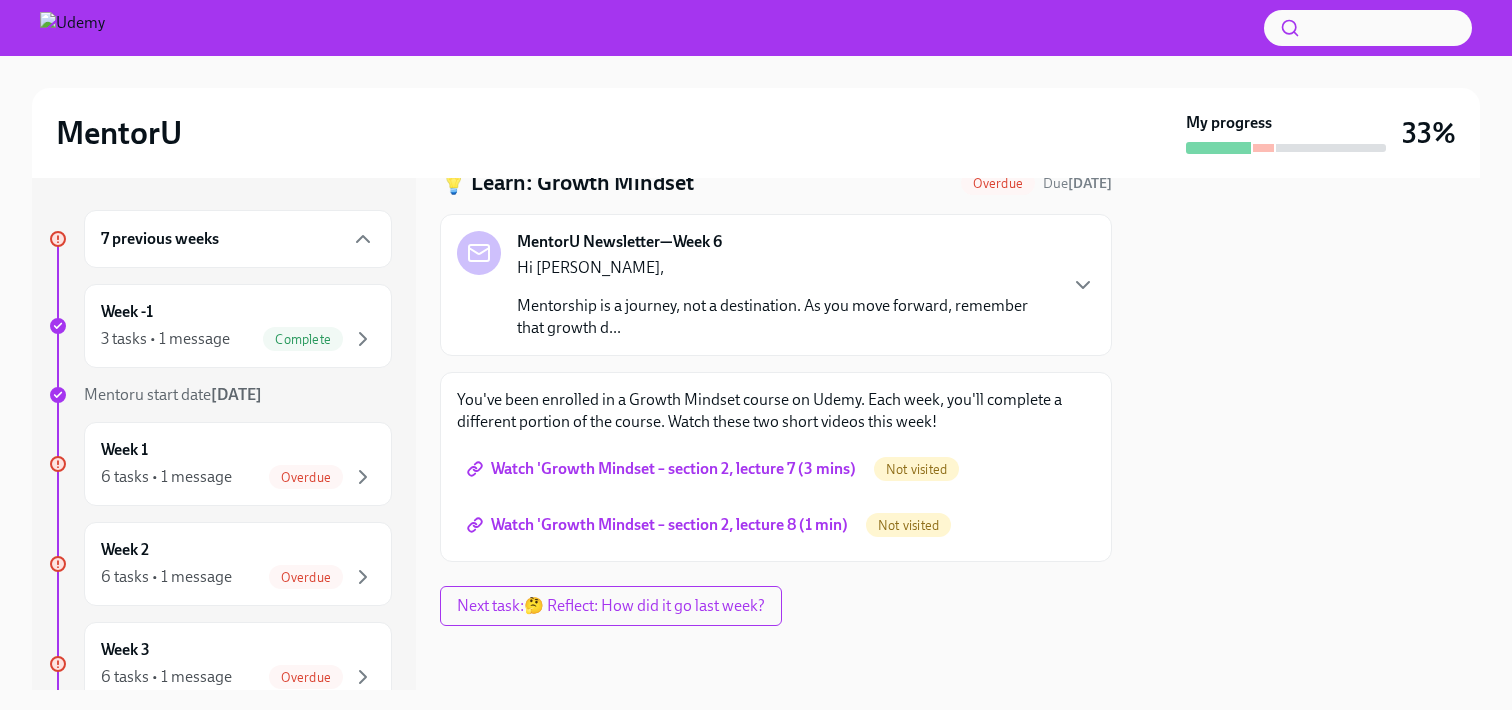 click on "Watch 'Growth Mindset – section 2, lecture 7 (3 mins)" at bounding box center [663, 469] 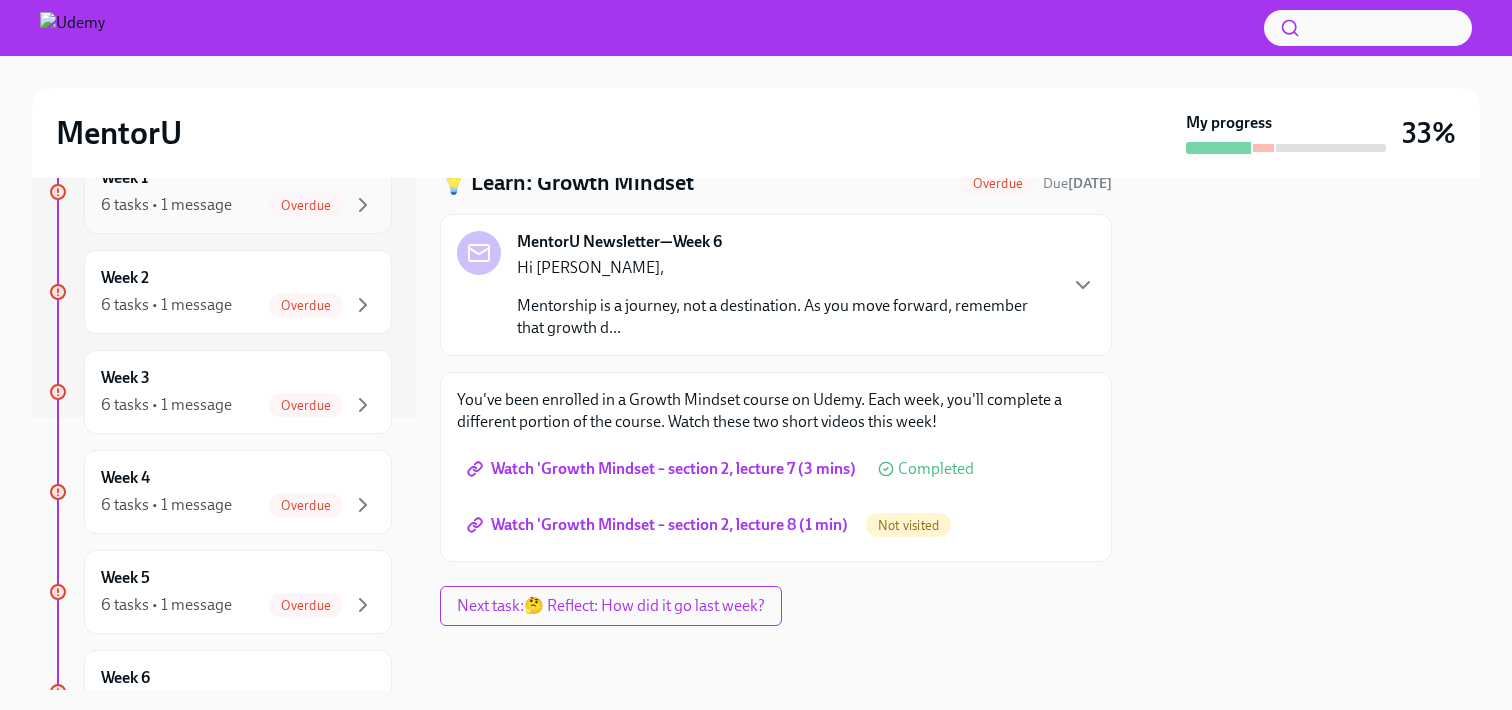scroll, scrollTop: 280, scrollLeft: 0, axis: vertical 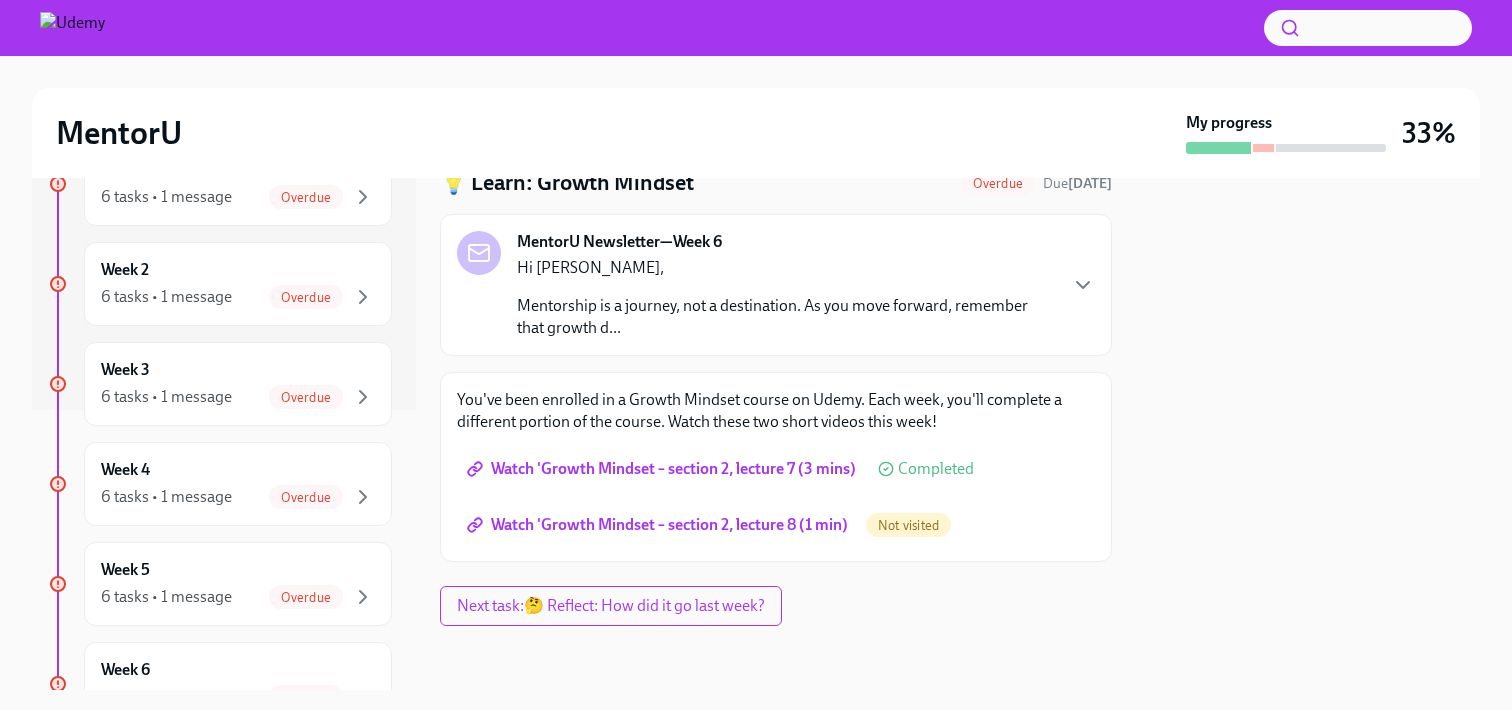 click on "Watch 'Growth Mindset – section 2, lecture 8 (1 min)" at bounding box center [659, 525] 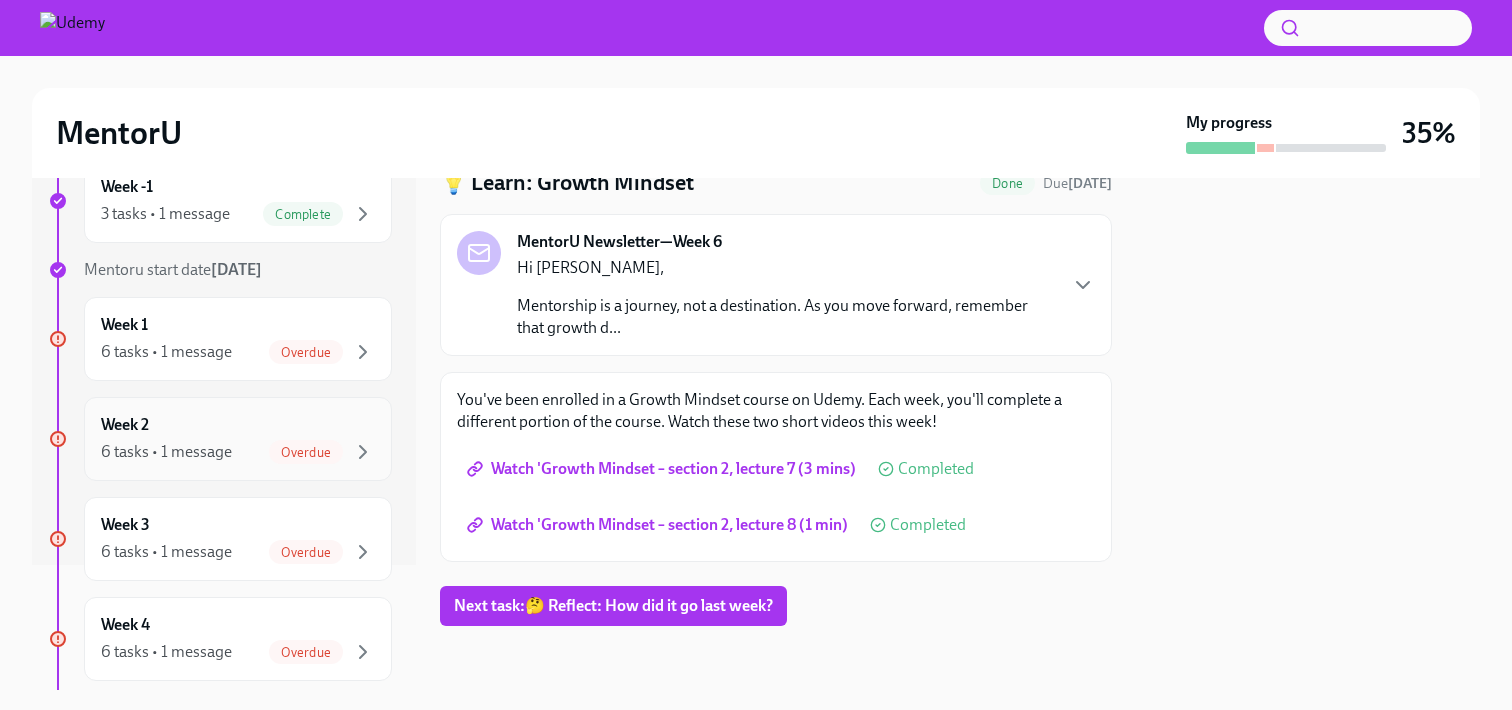 scroll, scrollTop: 157, scrollLeft: 0, axis: vertical 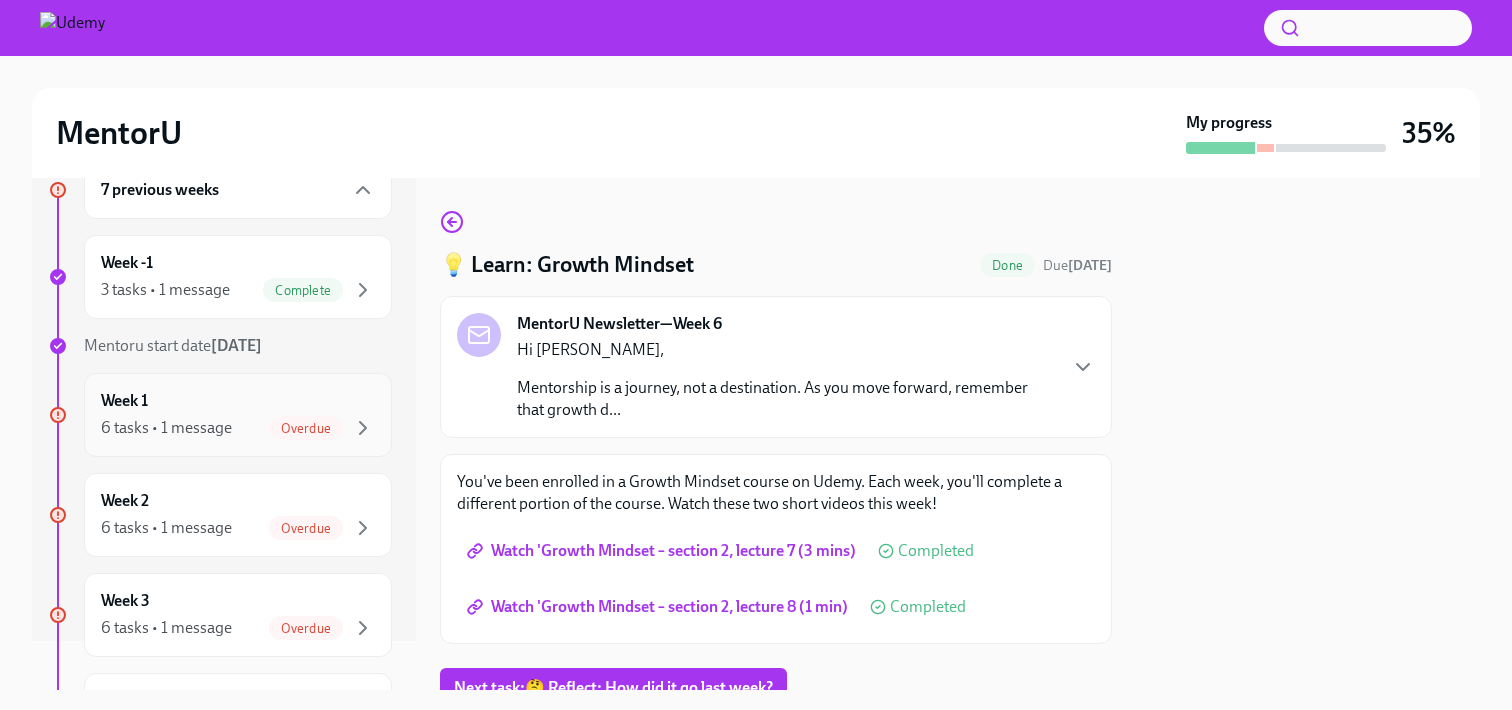 click on "Overdue" at bounding box center [306, 428] 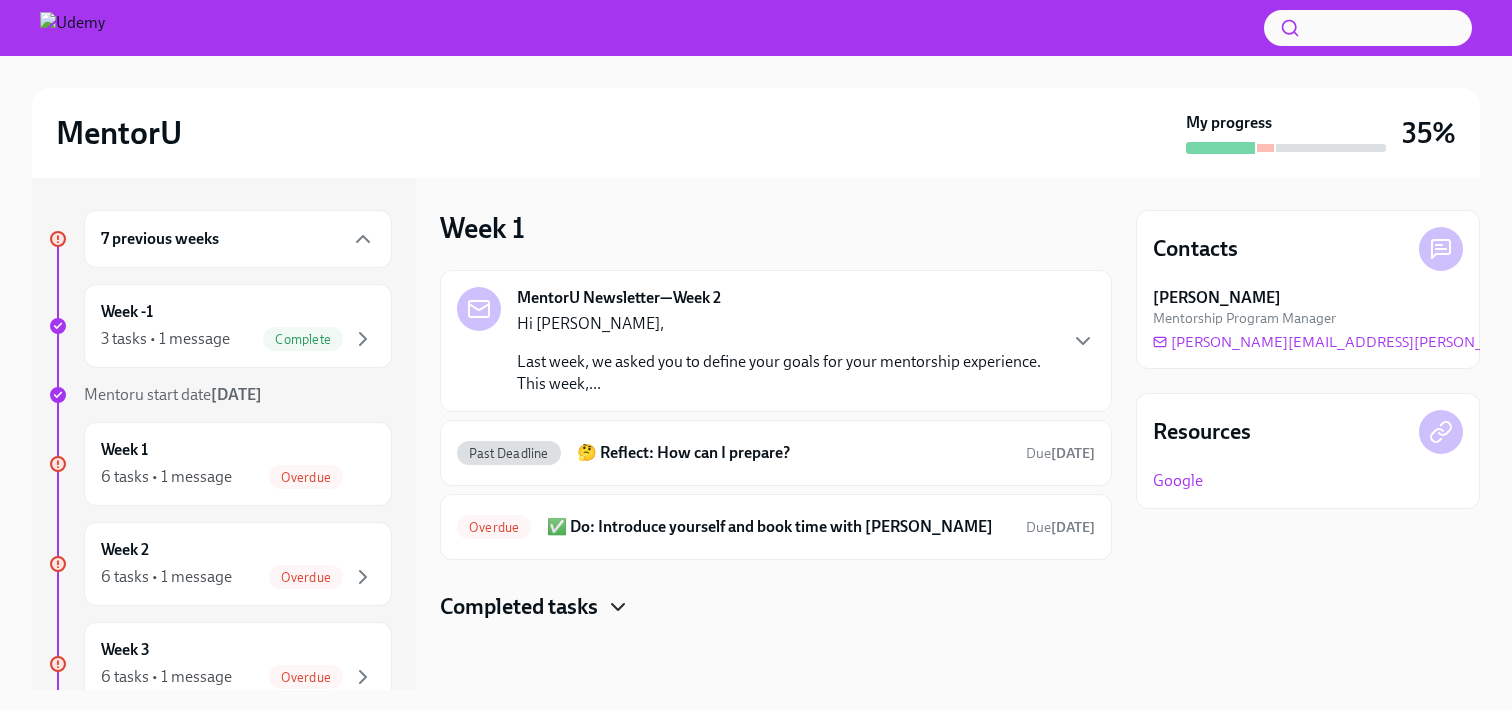 click 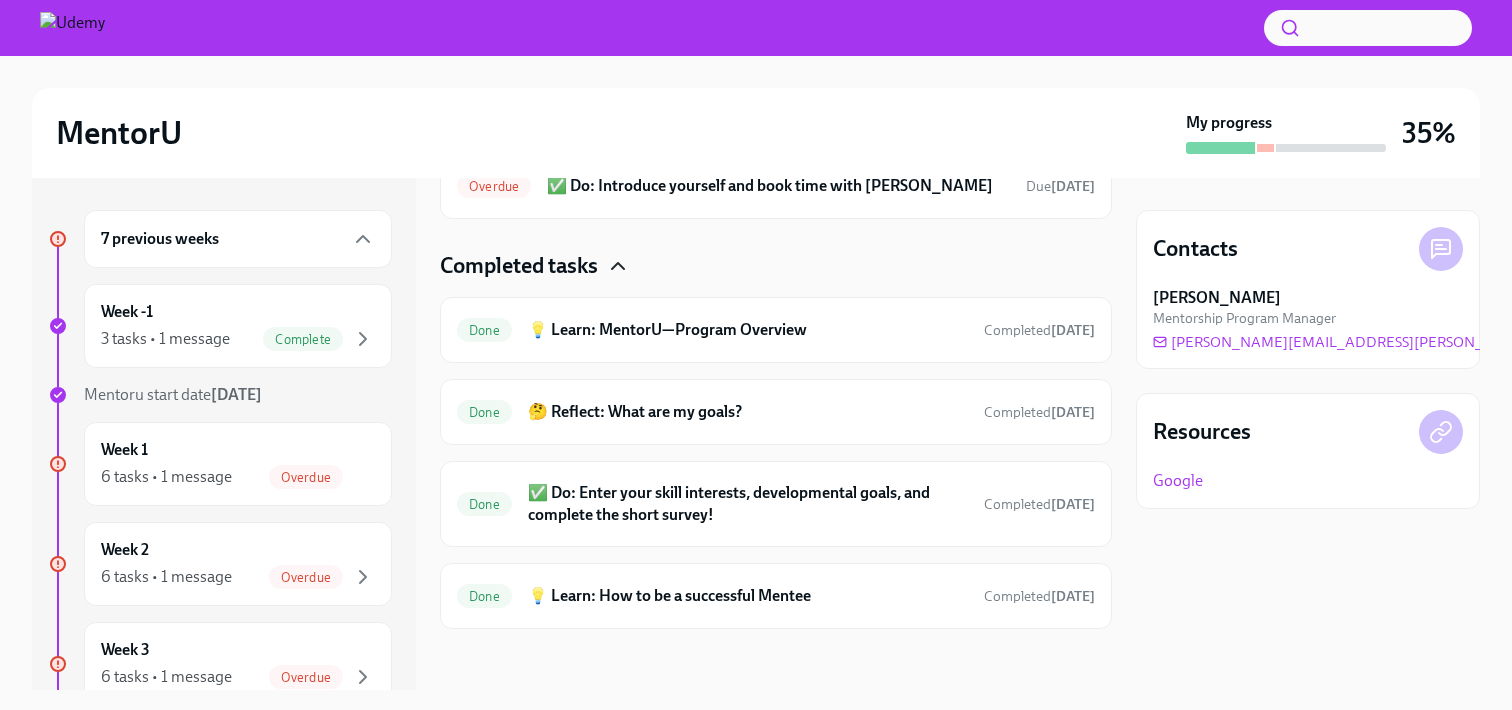 scroll, scrollTop: 344, scrollLeft: 0, axis: vertical 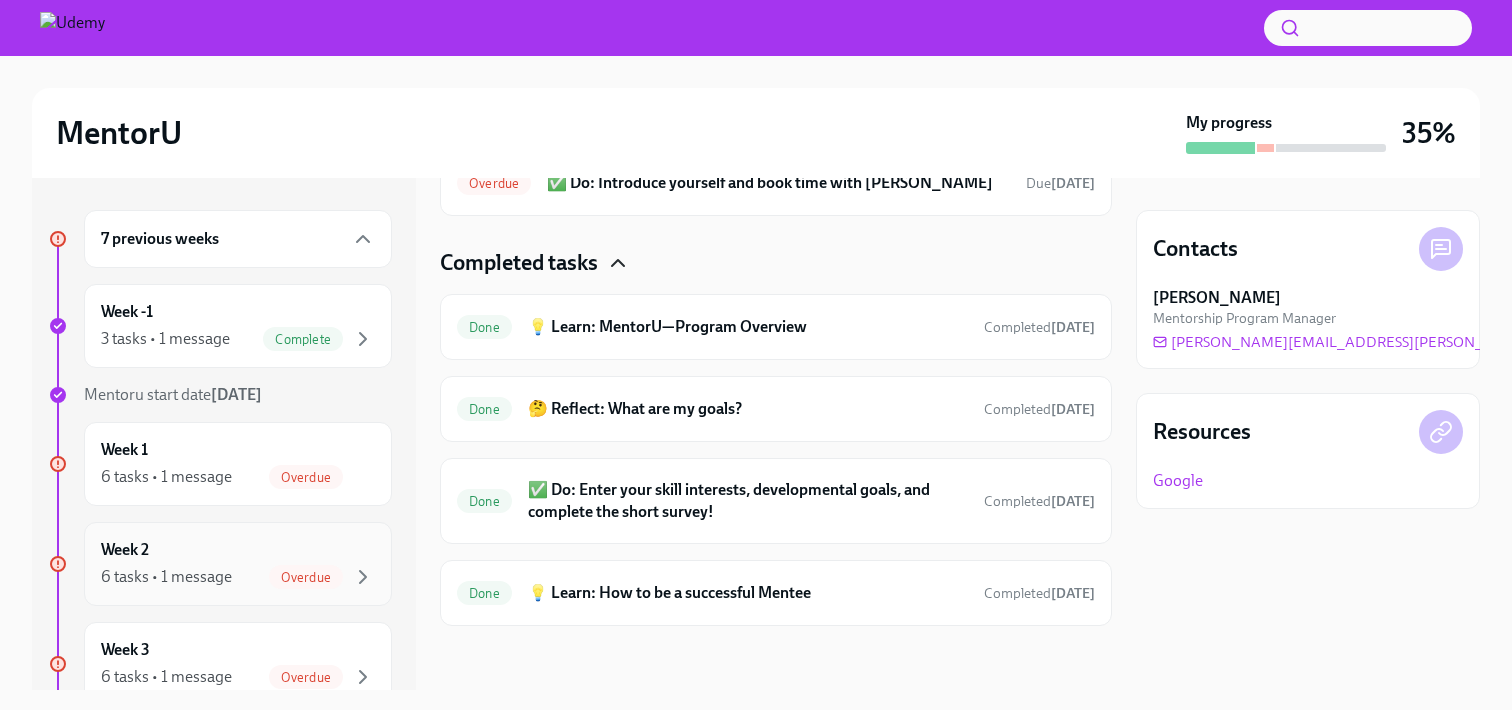 click on "Week 2 6 tasks • 1 message Overdue" at bounding box center (238, 564) 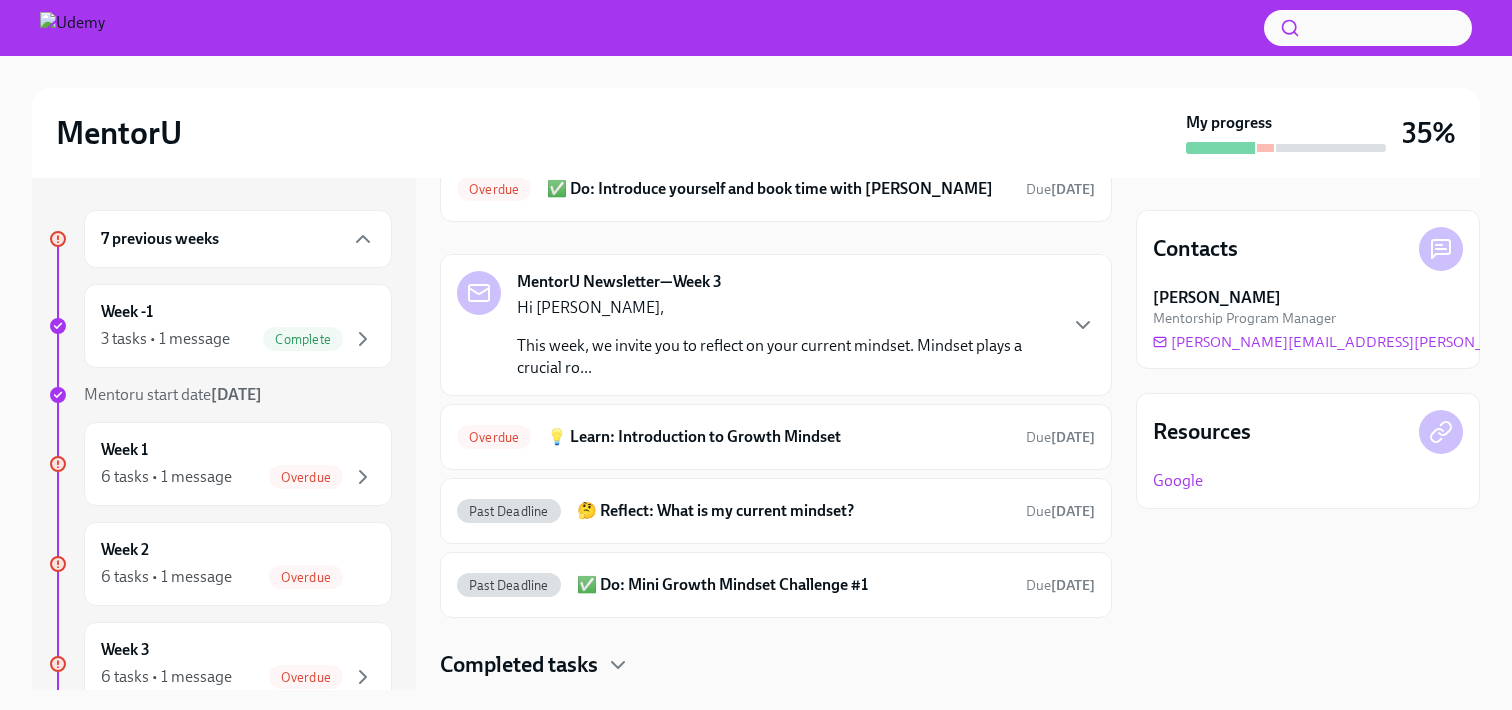 scroll, scrollTop: 220, scrollLeft: 0, axis: vertical 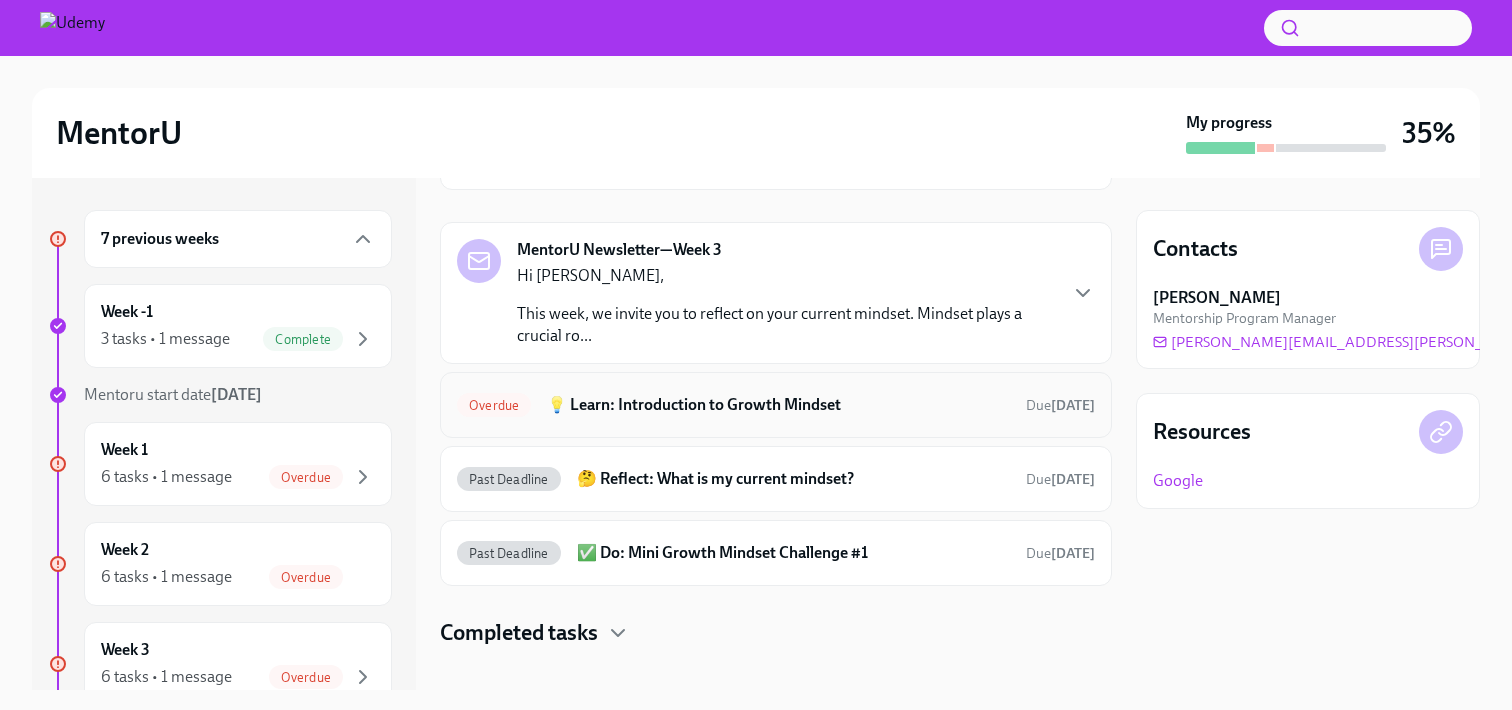 click on "Overdue" at bounding box center [494, 405] 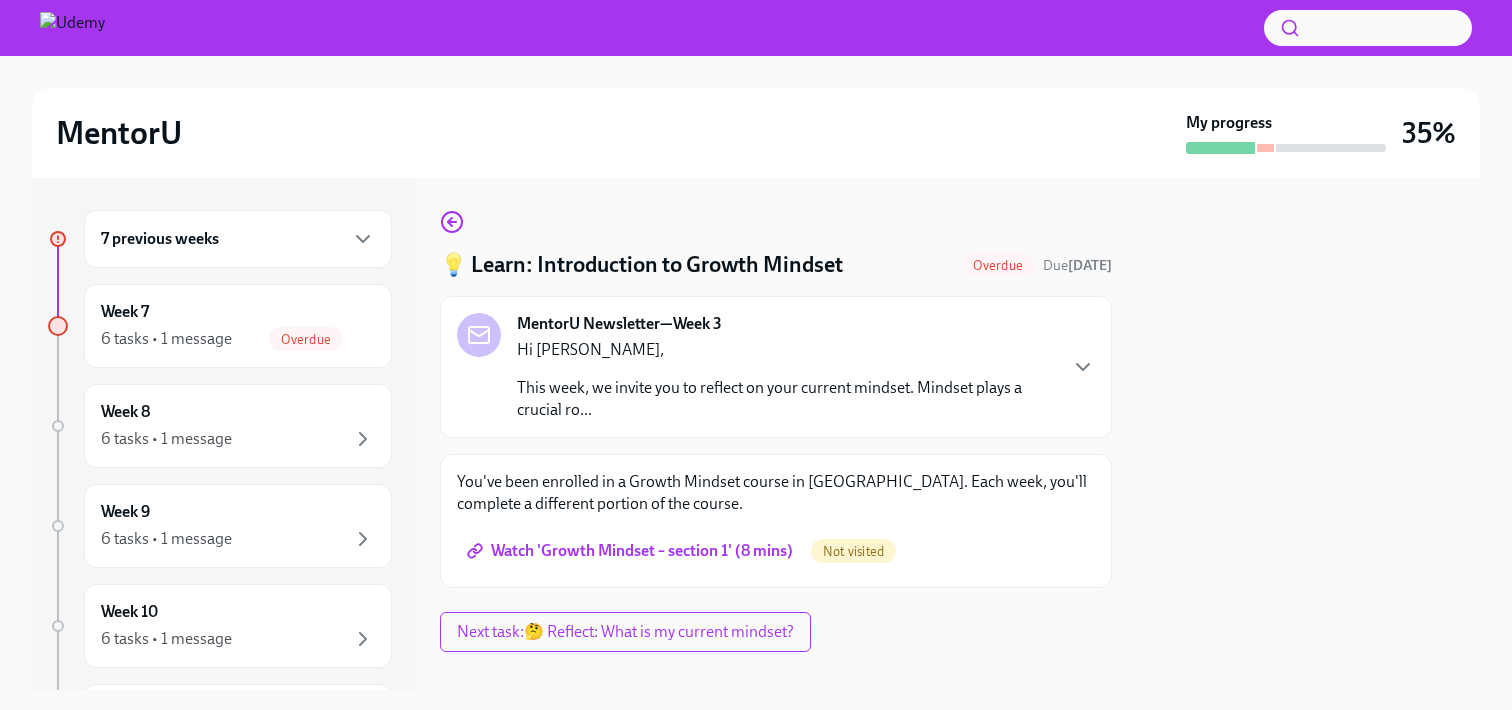 scroll, scrollTop: 26, scrollLeft: 0, axis: vertical 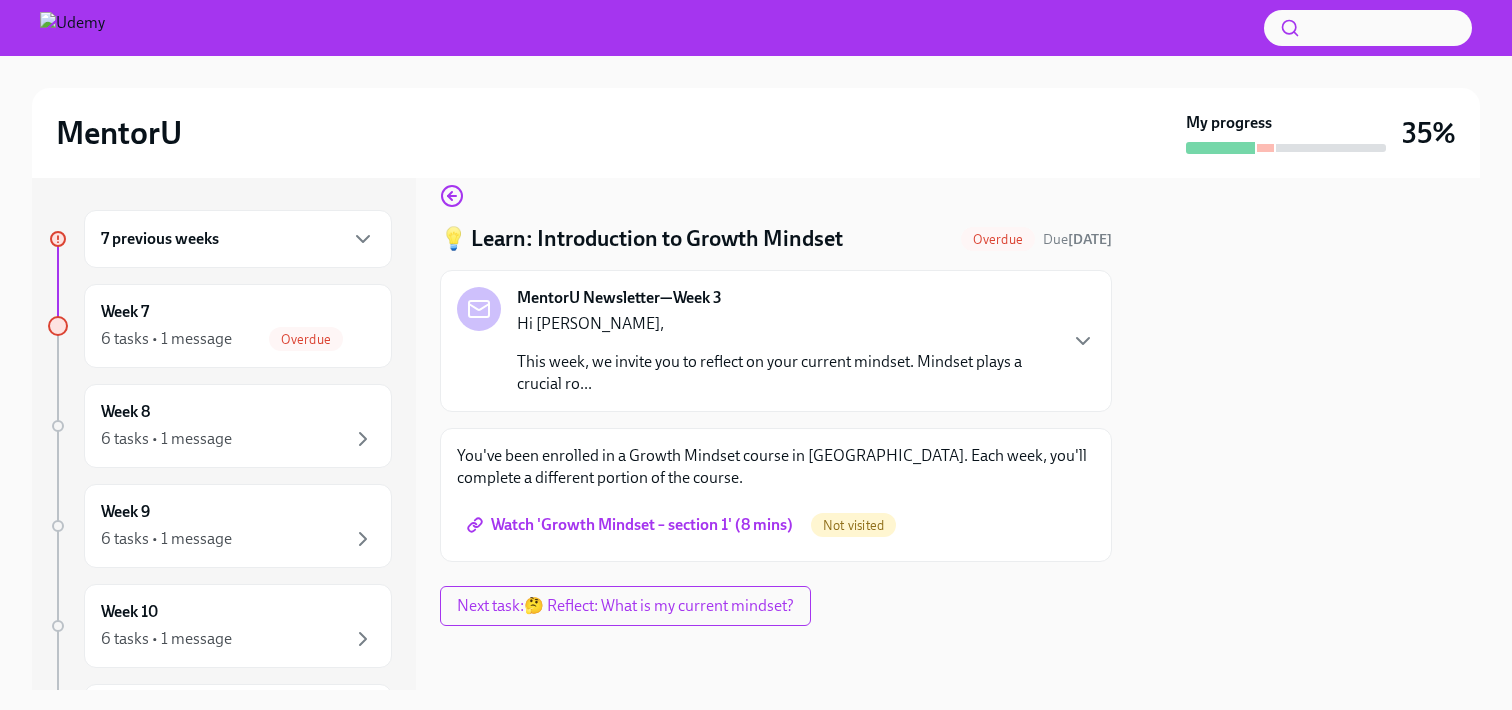 click on "Watch 'Growth Mindset – section 1' (8 mins)" at bounding box center (632, 525) 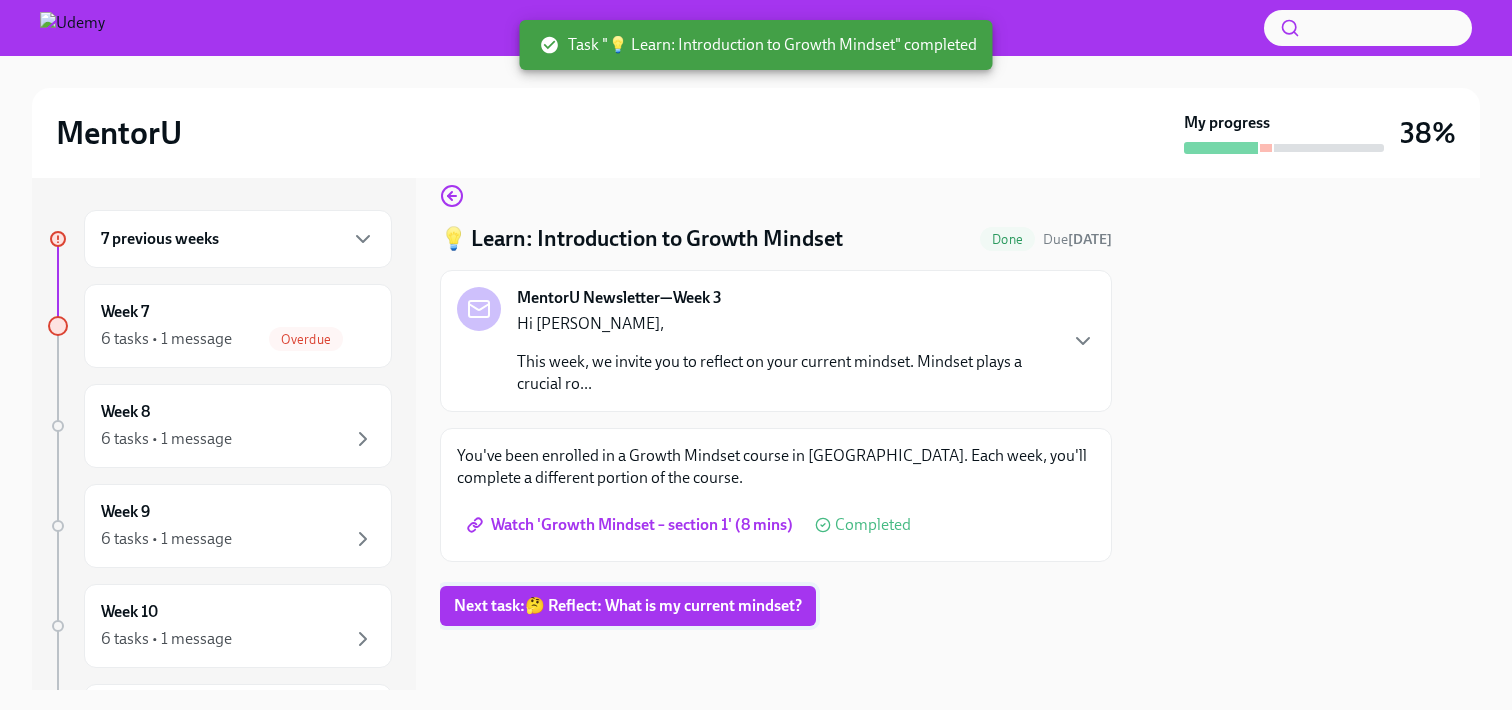 click on "Next task :  🤔 Reflect: What is my current mindset?" at bounding box center [628, 606] 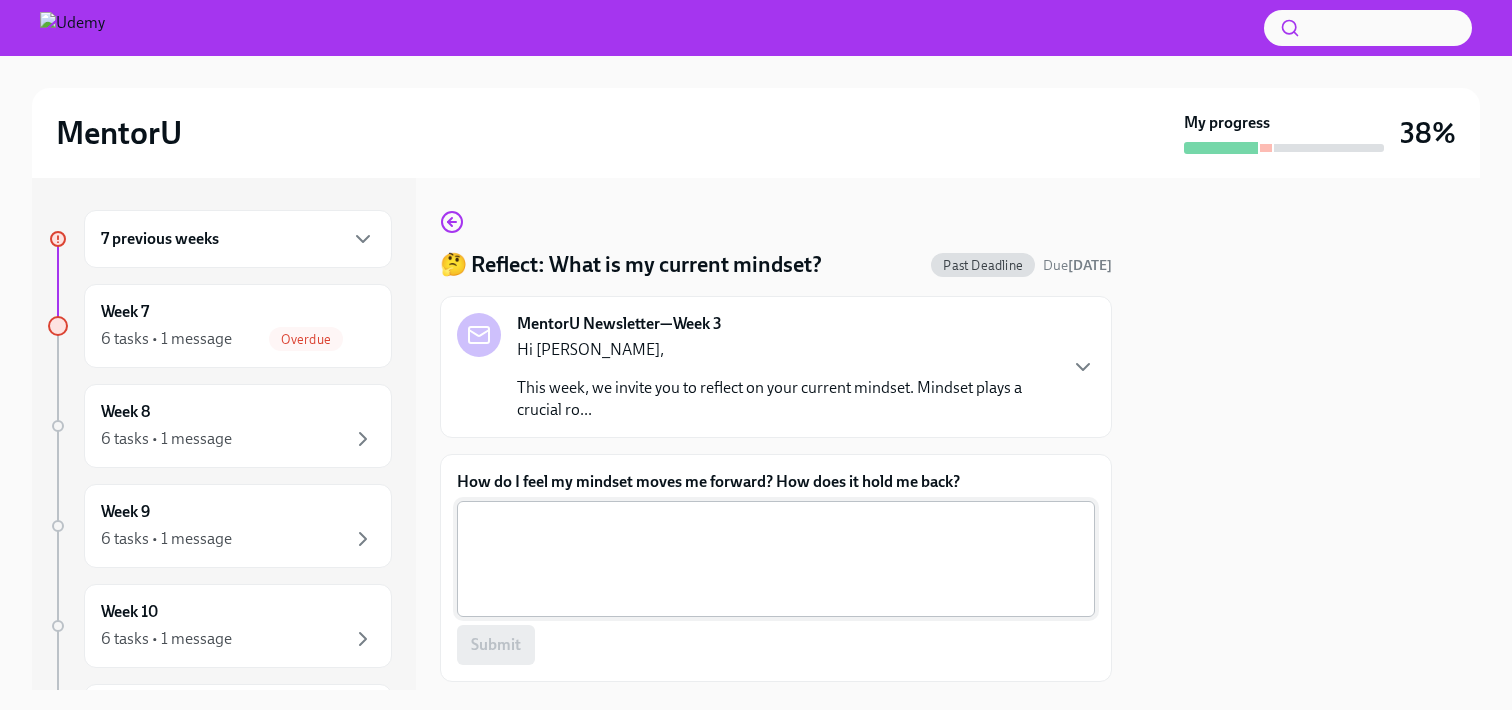 click on "How do I feel my mindset moves me forward? How does it hold me back?" at bounding box center [776, 559] 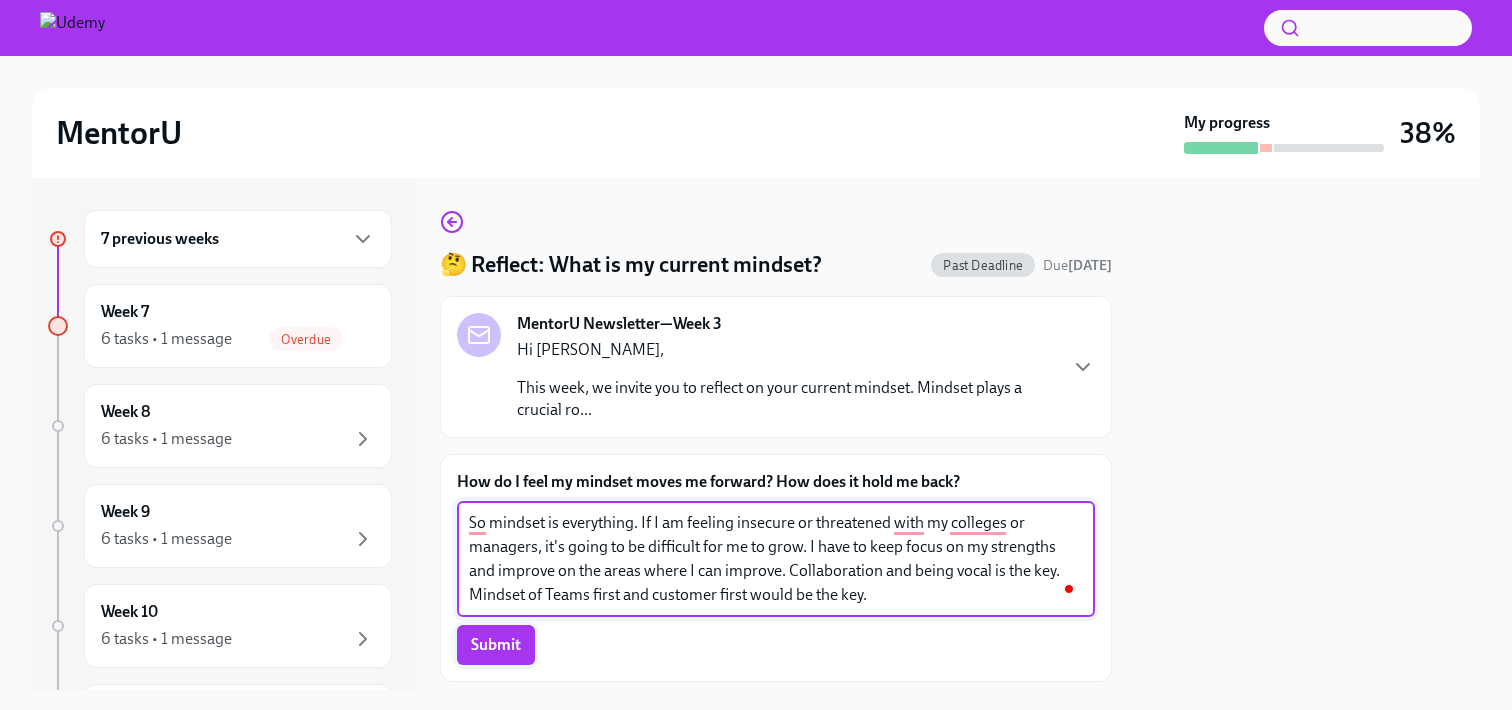 type on "So mindset is everything. If I am feeling insecure or threatened with my colleges or managers, it's going to be difficult for me to grow. I have to keep focus on my strengths and improve on the areas where I can improve. Collaboration and being vocal is the key. Mindset of Teams first and customer first would be the key." 